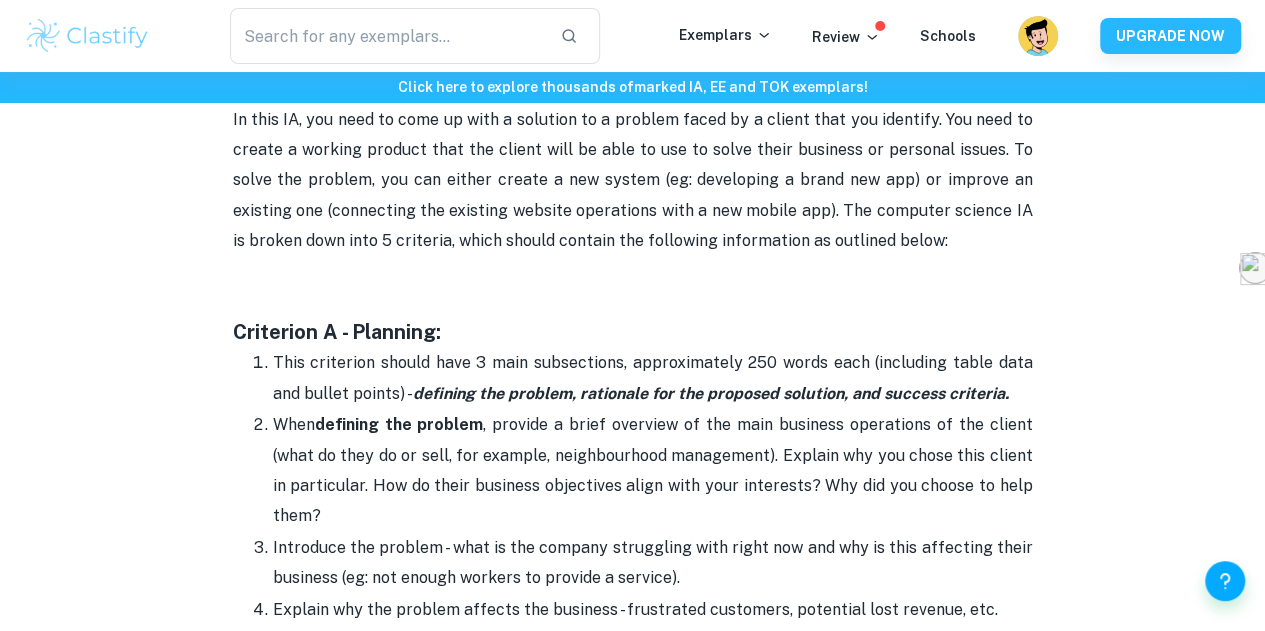 scroll, scrollTop: 1039, scrollLeft: 0, axis: vertical 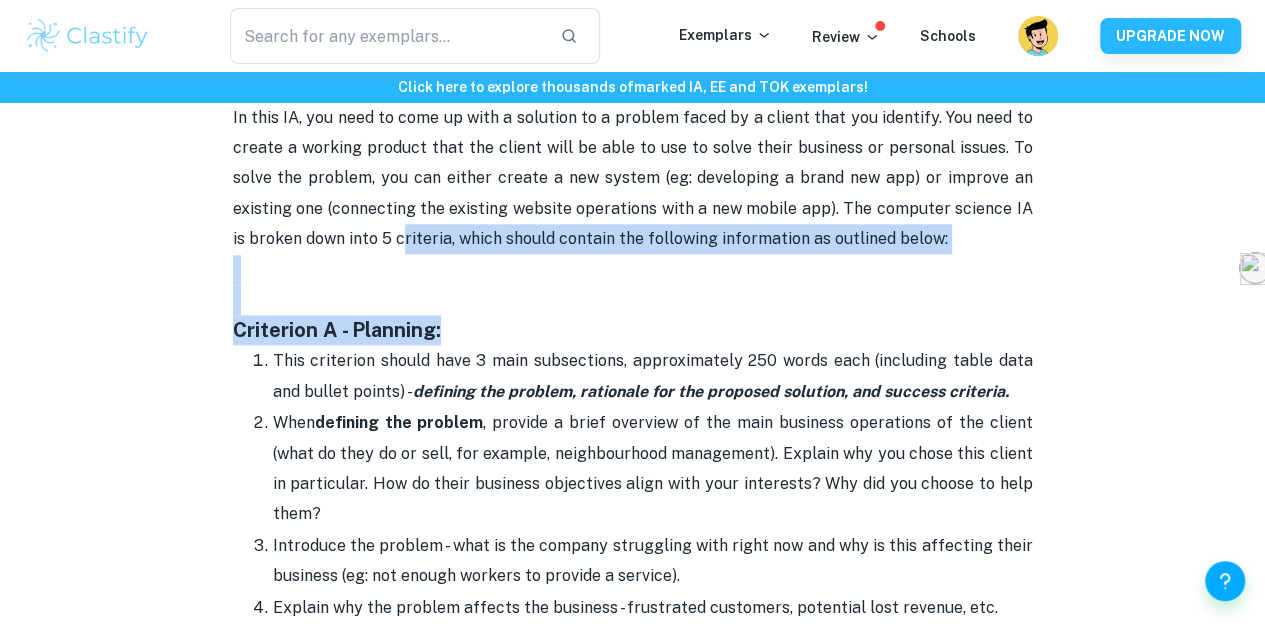 drag, startPoint x: 500, startPoint y: 338, endPoint x: 384, endPoint y: 259, distance: 140.34601 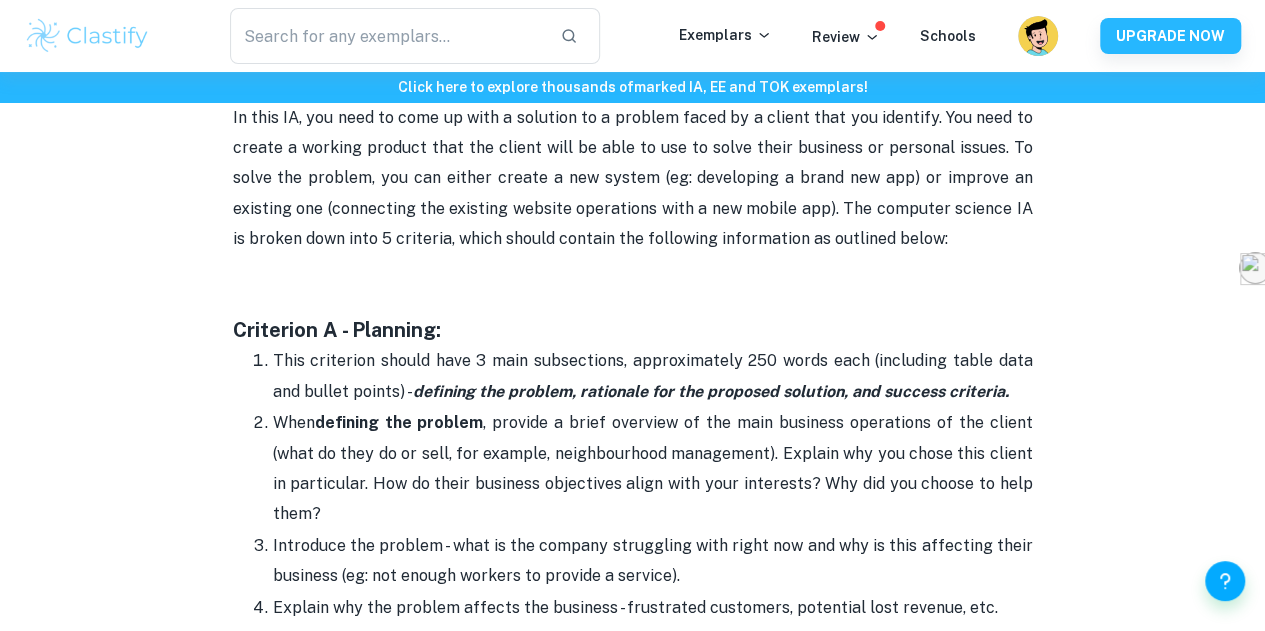 click on "In this IA, you need to come up with a solution to a problem faced by a client that you identify. You need to create a working product that the client will be able to use to solve their business or personal issues. To solve the problem, you can either create a new system (eg: developing a brand new app) or improve an existing one (connecting the existing website operations with a new mobile app). The computer science IA is broken down into 5 criteria, which should contain the following information as outlined below:" at bounding box center (633, 179) 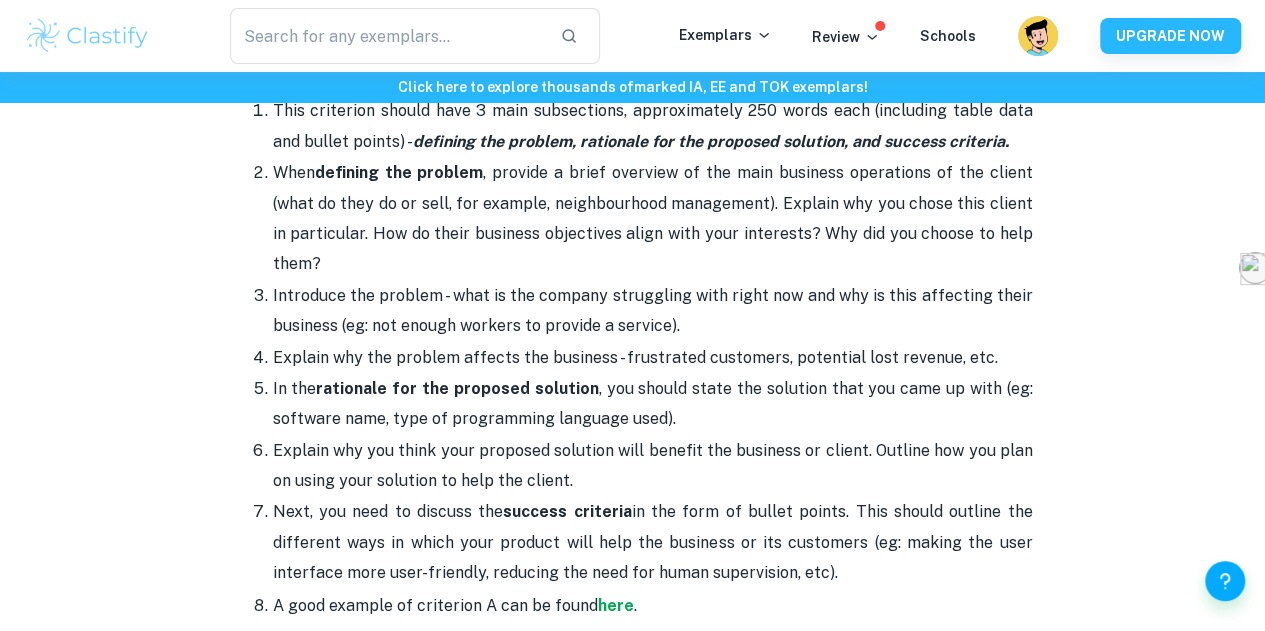 click on "In the  rationale for the proposed solution , you should state the solution that you came up with (eg: software name, type of programming language used)." at bounding box center [653, 404] 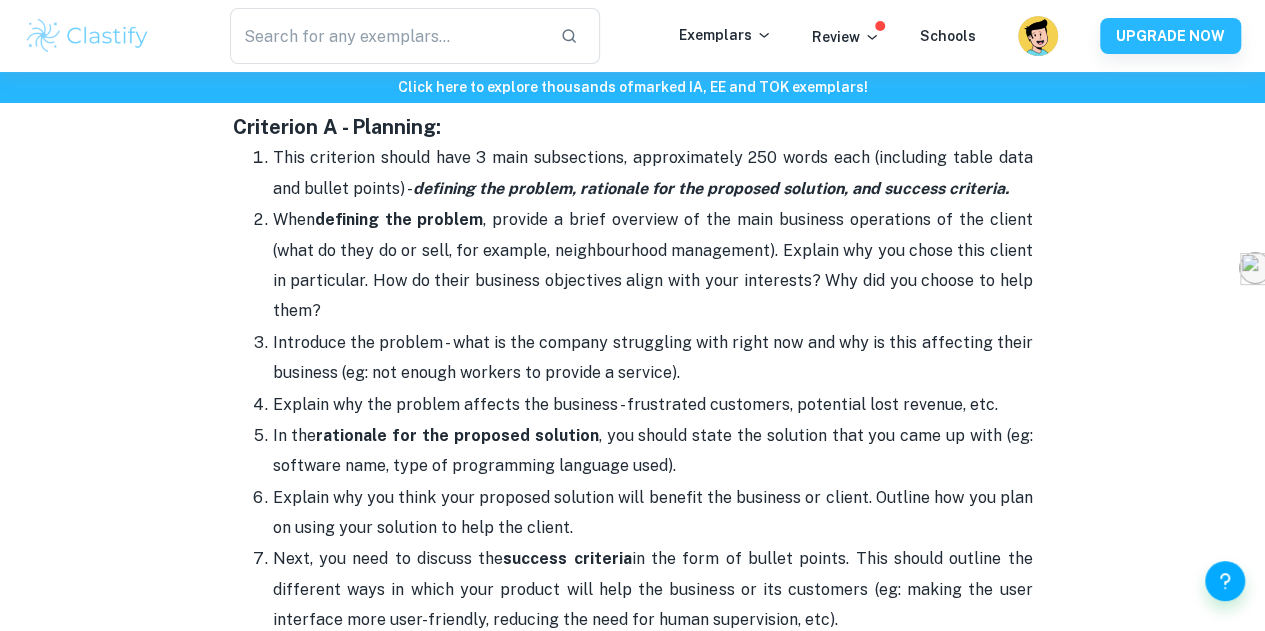 scroll, scrollTop: 1252, scrollLeft: 0, axis: vertical 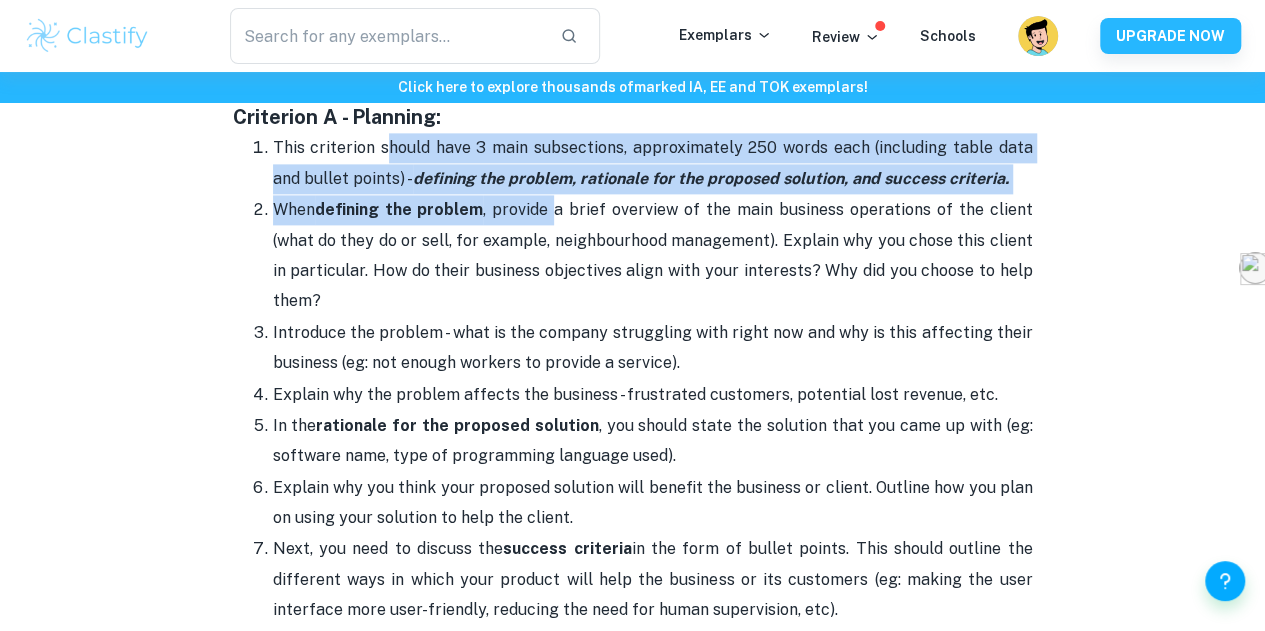 drag, startPoint x: 558, startPoint y: 224, endPoint x: 383, endPoint y: 179, distance: 180.69312 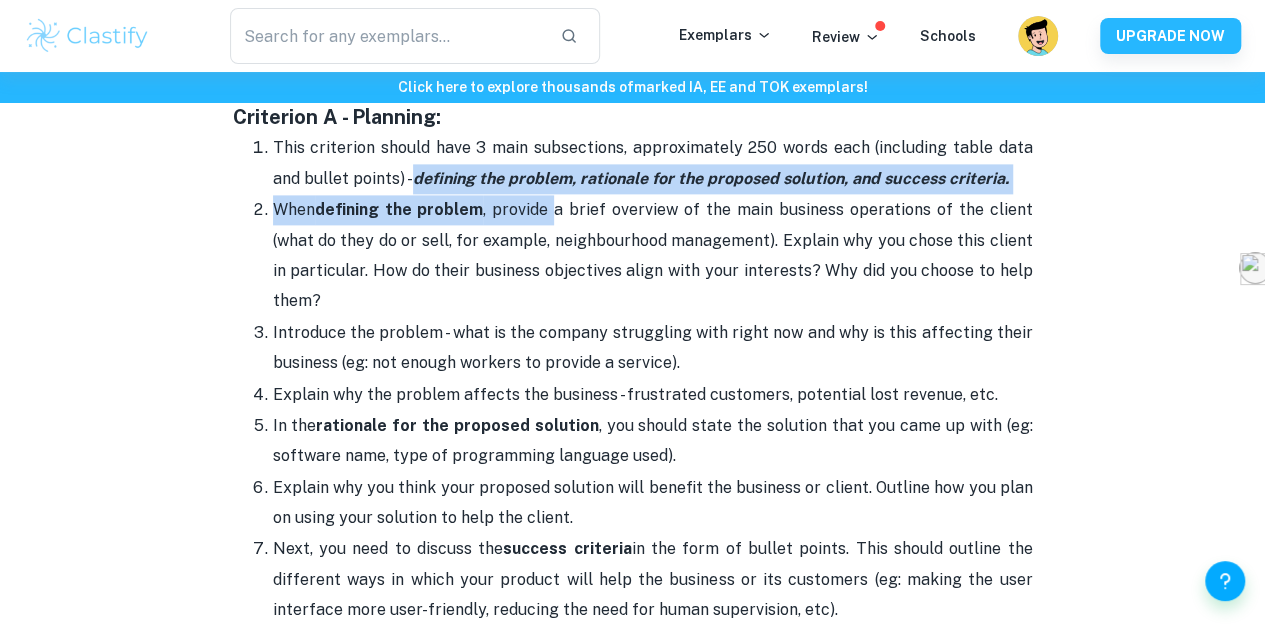 click on "This criterion should have 3 main subsections, approximately 250 words each (including table data and bullet points) -  defining the problem, rationale for the proposed solution, and success criteria." at bounding box center (653, 163) 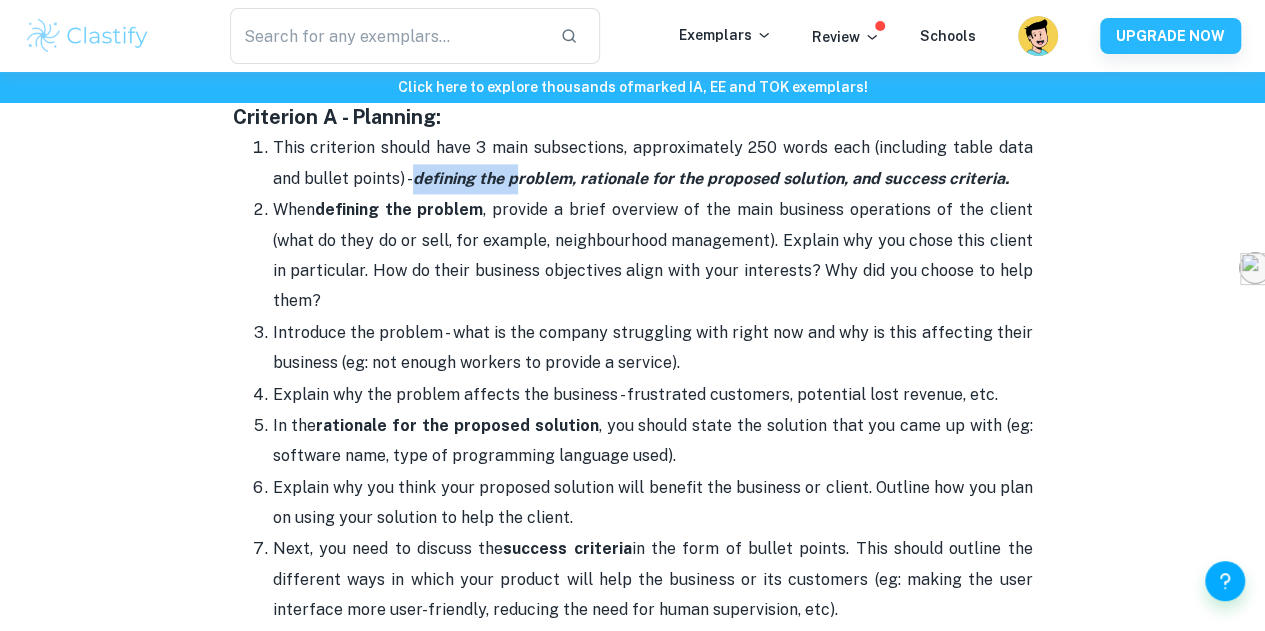 drag, startPoint x: 383, startPoint y: 179, endPoint x: 501, endPoint y: 177, distance: 118.016945 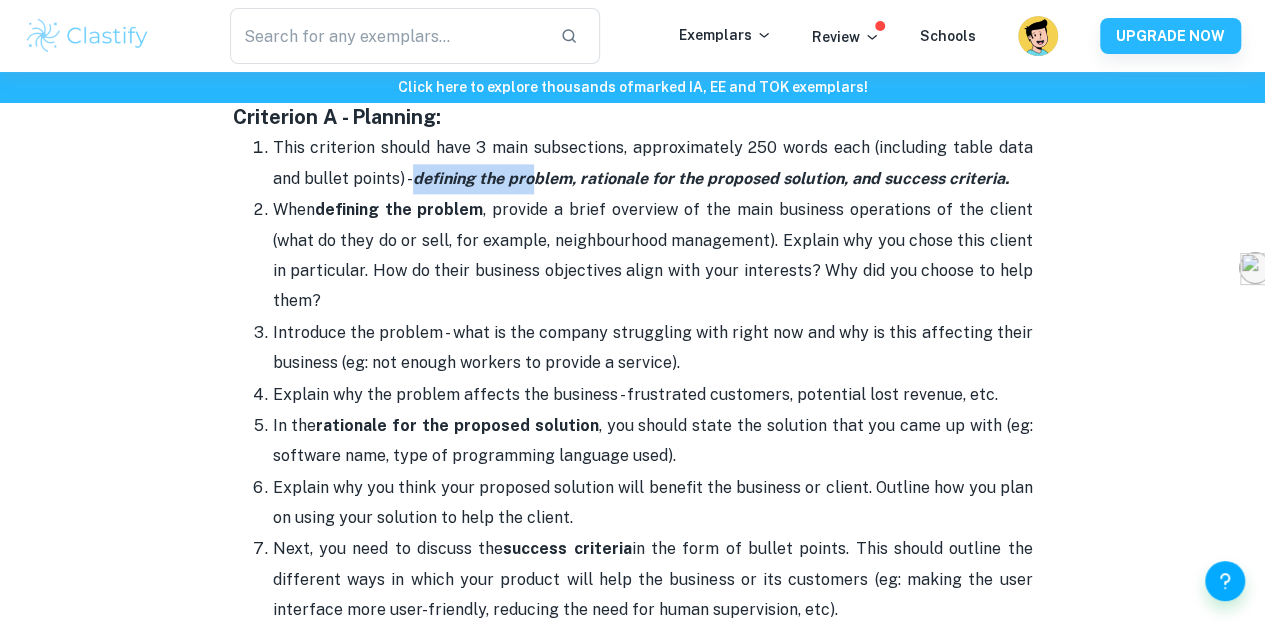 click on "This criterion should have 3 main subsections, approximately 250 words each (including table data and bullet points) -  defining the problem, rationale for the proposed solution, and success criteria." at bounding box center [653, 163] 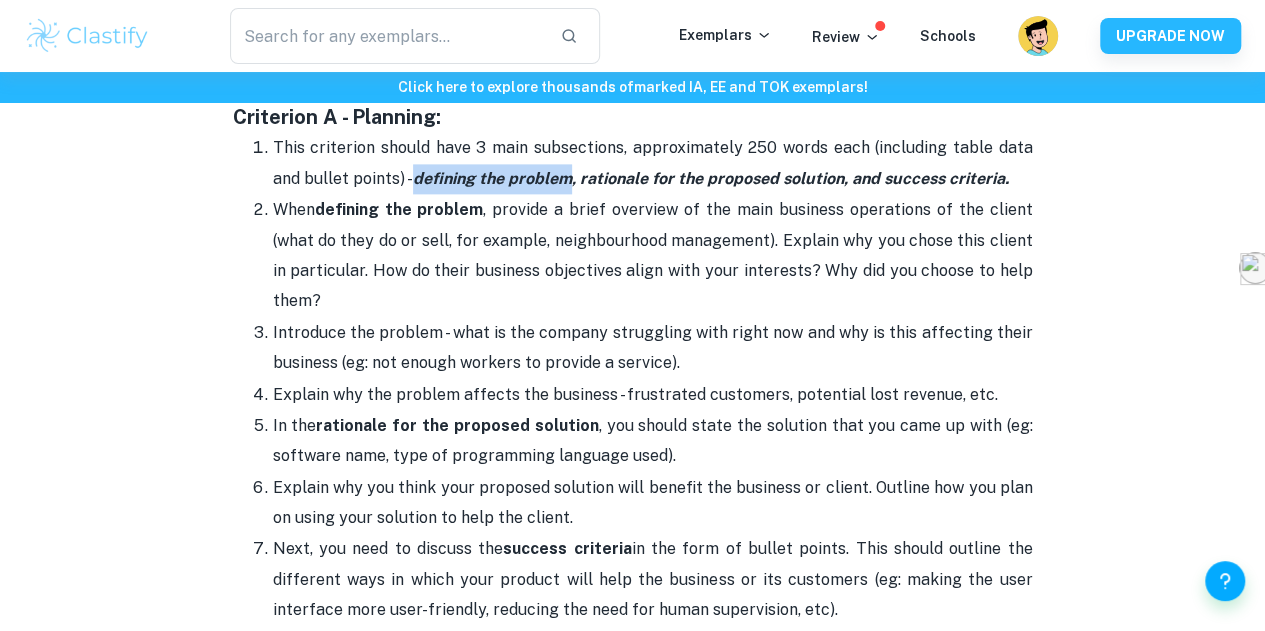 drag, startPoint x: 501, startPoint y: 177, endPoint x: 409, endPoint y: 186, distance: 92.43917 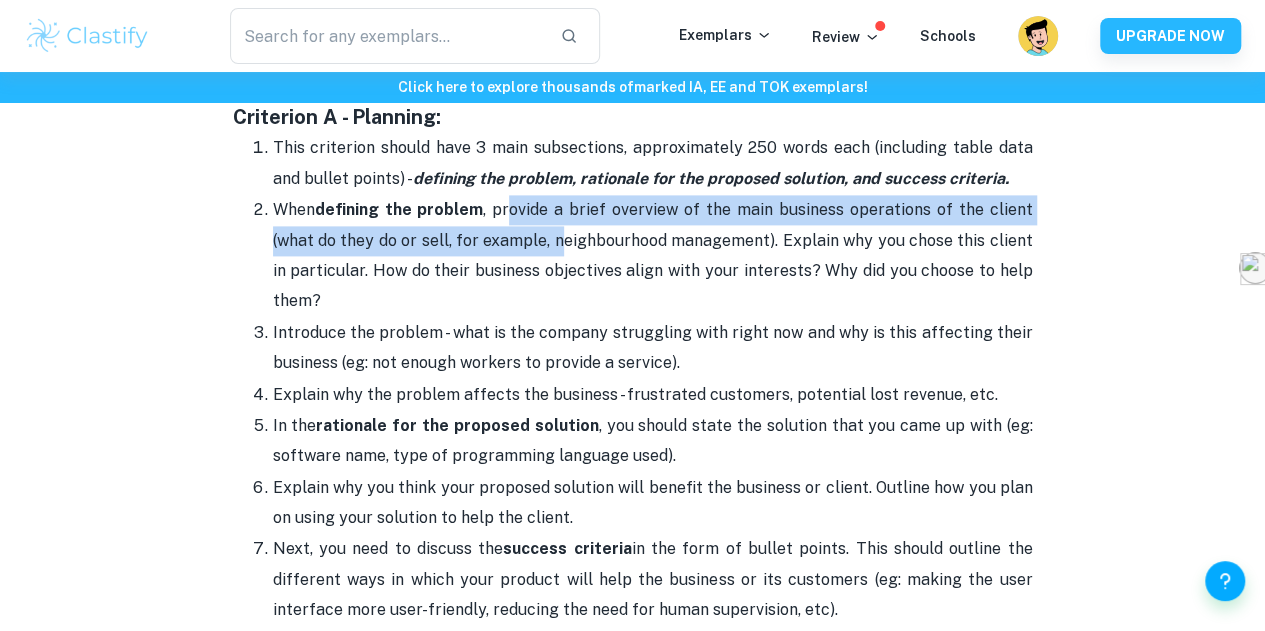 drag, startPoint x: 564, startPoint y: 239, endPoint x: 510, endPoint y: 219, distance: 57.58472 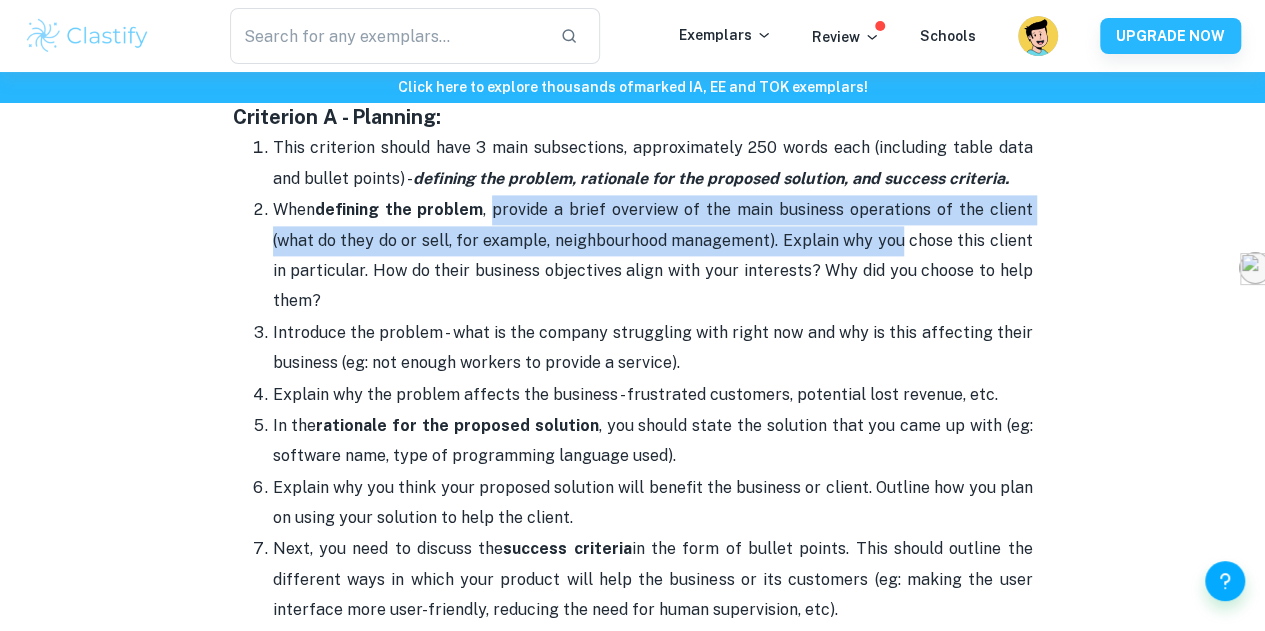 drag, startPoint x: 510, startPoint y: 219, endPoint x: 876, endPoint y: 259, distance: 368.1793 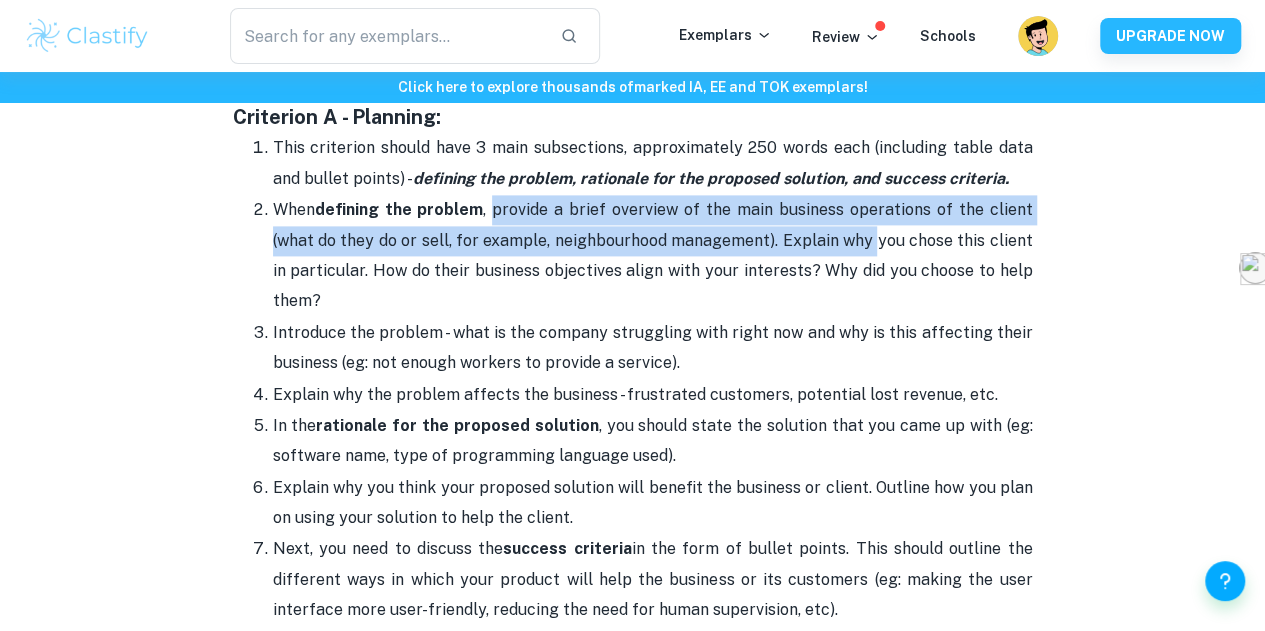 click on "When  defining the problem , provide a brief overview of the main business operations of the client (what do they do or sell, for example, neighbourhood management). Explain why you chose this client in particular. How do their business objectives align with your interests? Why did you choose to help them?" at bounding box center (653, 256) 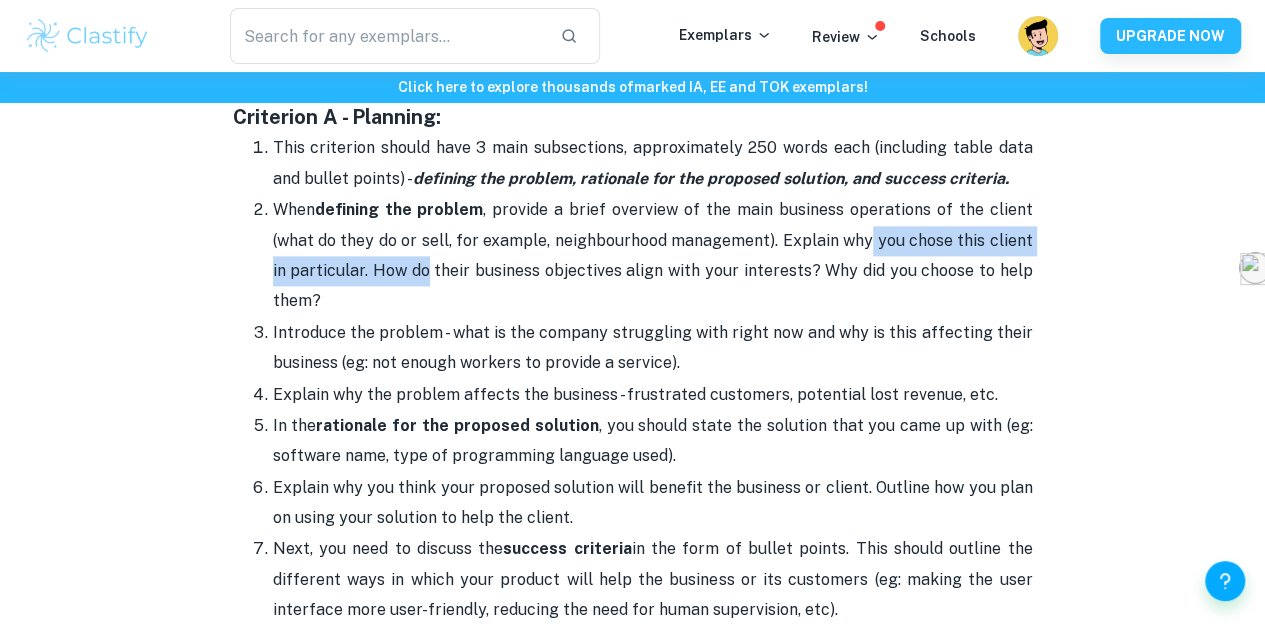 drag, startPoint x: 876, startPoint y: 259, endPoint x: 418, endPoint y: 272, distance: 458.18445 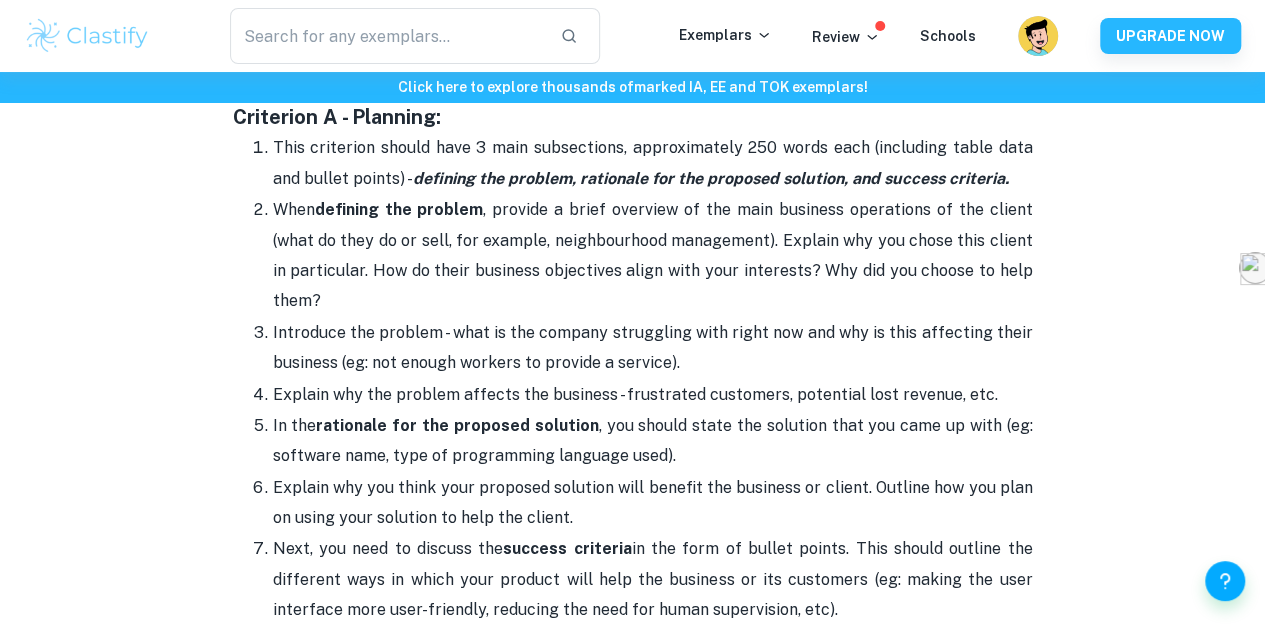click on "When  defining the problem , provide a brief overview of the main business operations of the client (what do they do or sell, for example, neighbourhood management). Explain why you chose this client in particular. How do their business objectives align with your interests? Why did you choose to help them?" at bounding box center [653, 256] 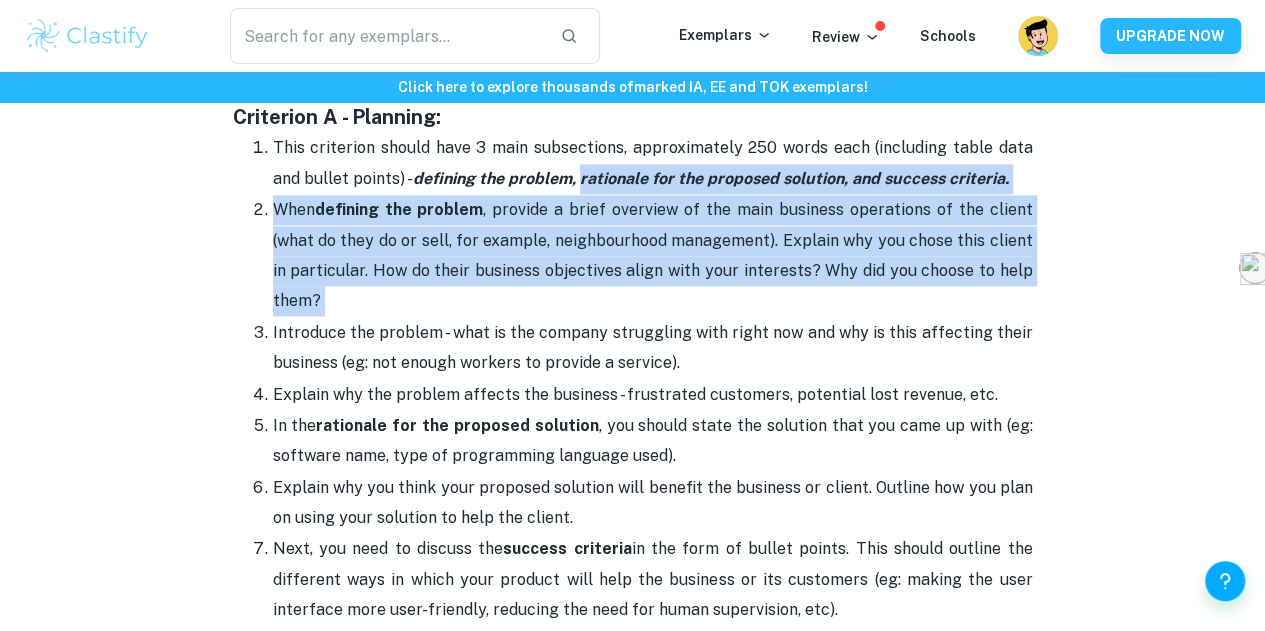 drag, startPoint x: 690, startPoint y: 324, endPoint x: 579, endPoint y: 197, distance: 168.67128 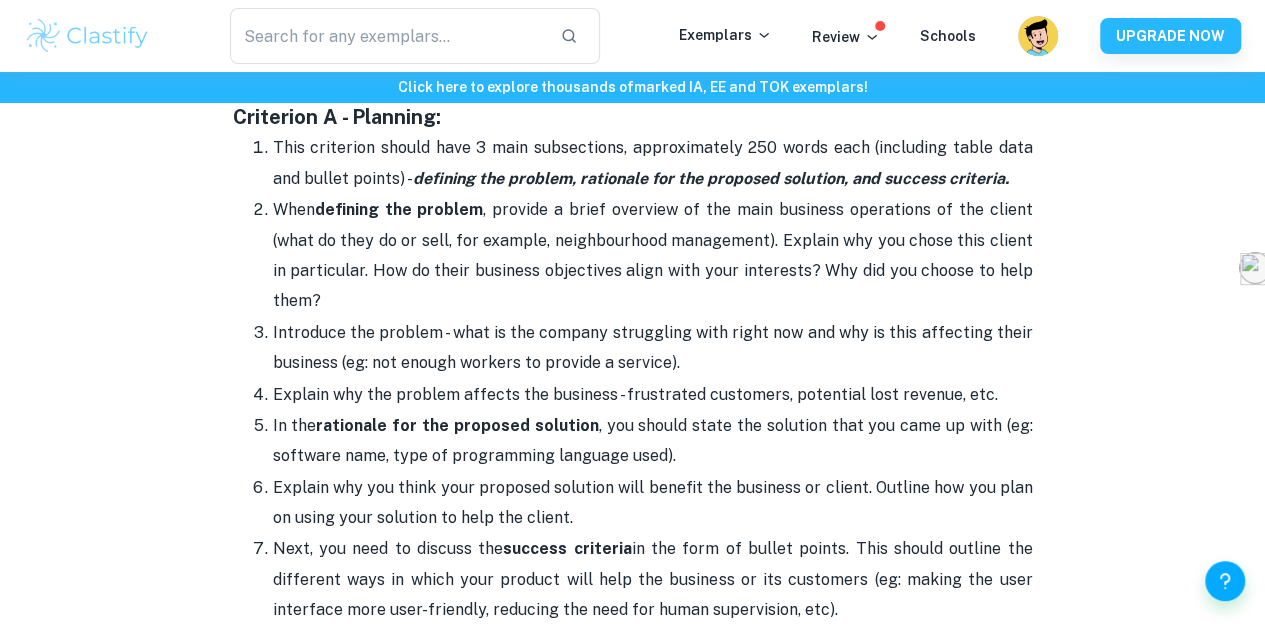 click on "Introduce the problem - what is the company struggling with right now and why is this affecting their business (eg: not enough workers to provide a service)." at bounding box center (653, 348) 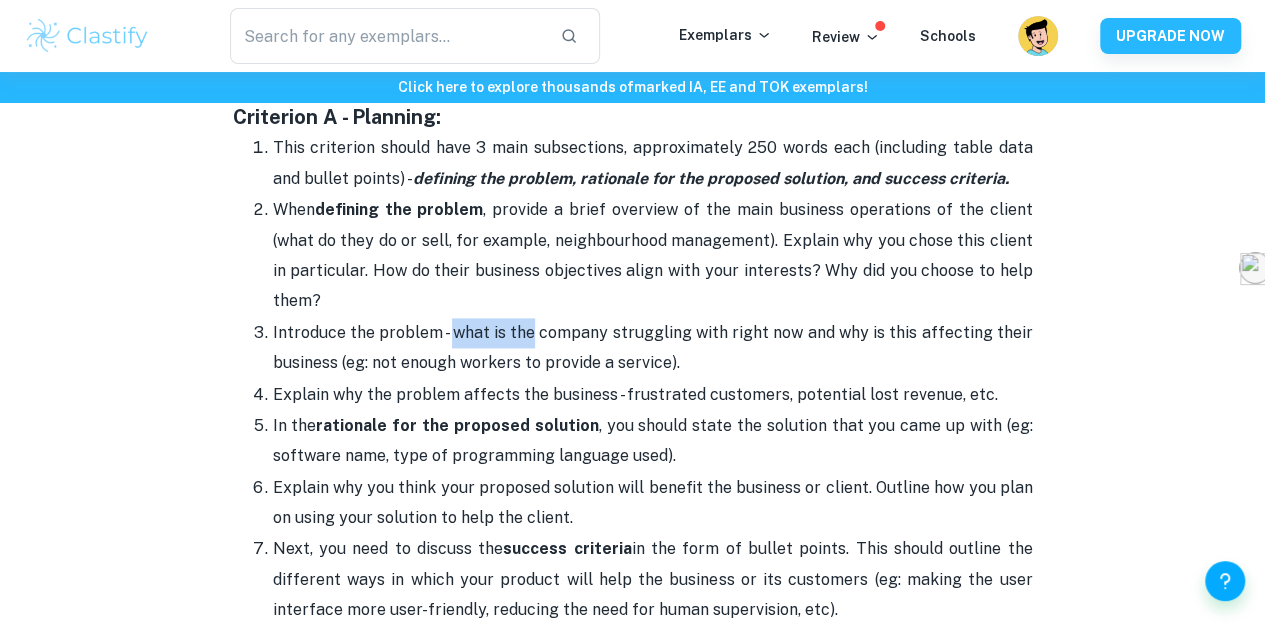 drag, startPoint x: 508, startPoint y: 357, endPoint x: 469, endPoint y: 330, distance: 47.434166 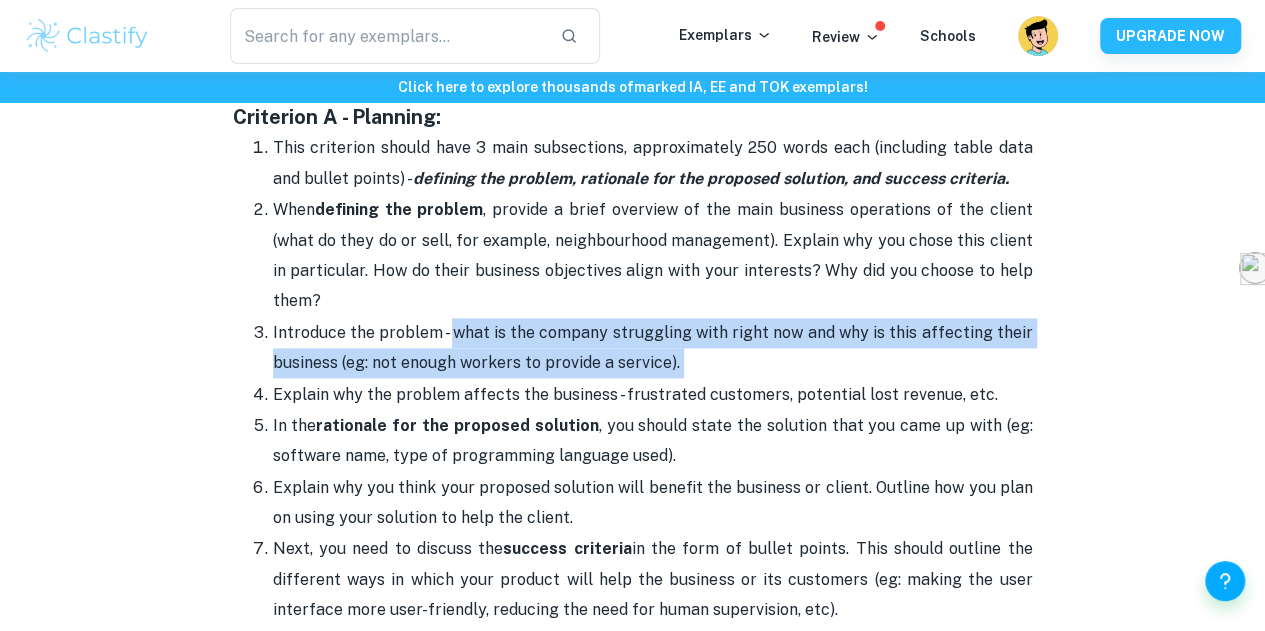 drag, startPoint x: 469, startPoint y: 330, endPoint x: 717, endPoint y: 385, distance: 254.02559 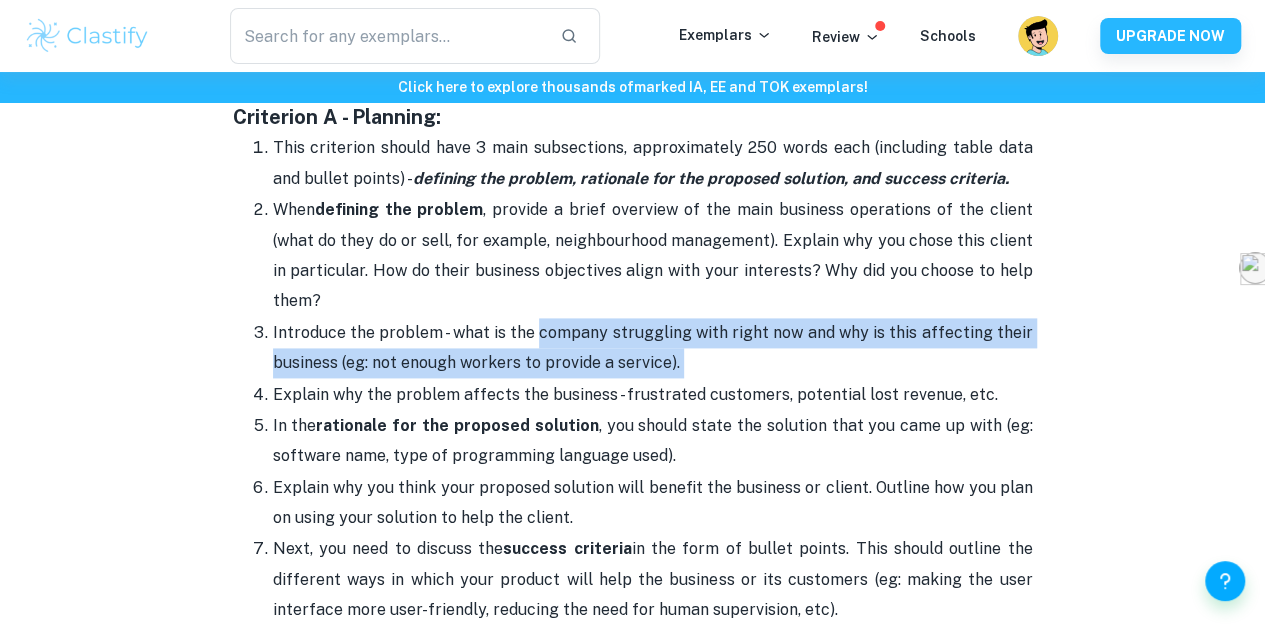 drag, startPoint x: 717, startPoint y: 385, endPoint x: 574, endPoint y: 350, distance: 147.22092 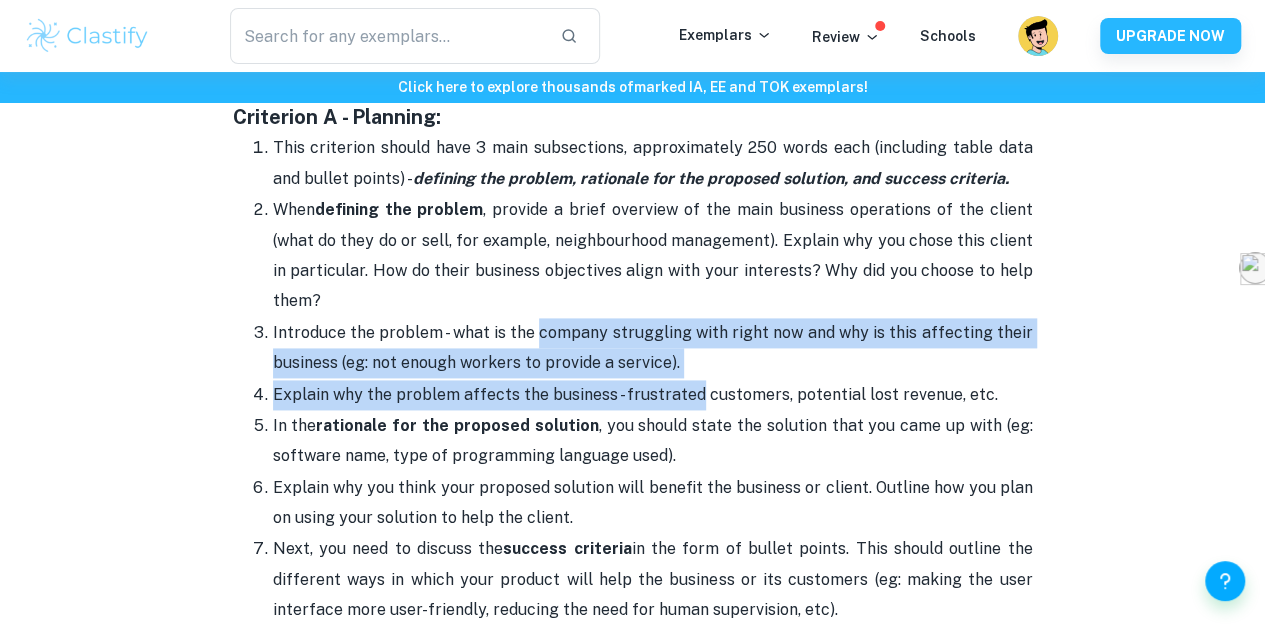 drag, startPoint x: 574, startPoint y: 350, endPoint x: 686, endPoint y: 395, distance: 120.70211 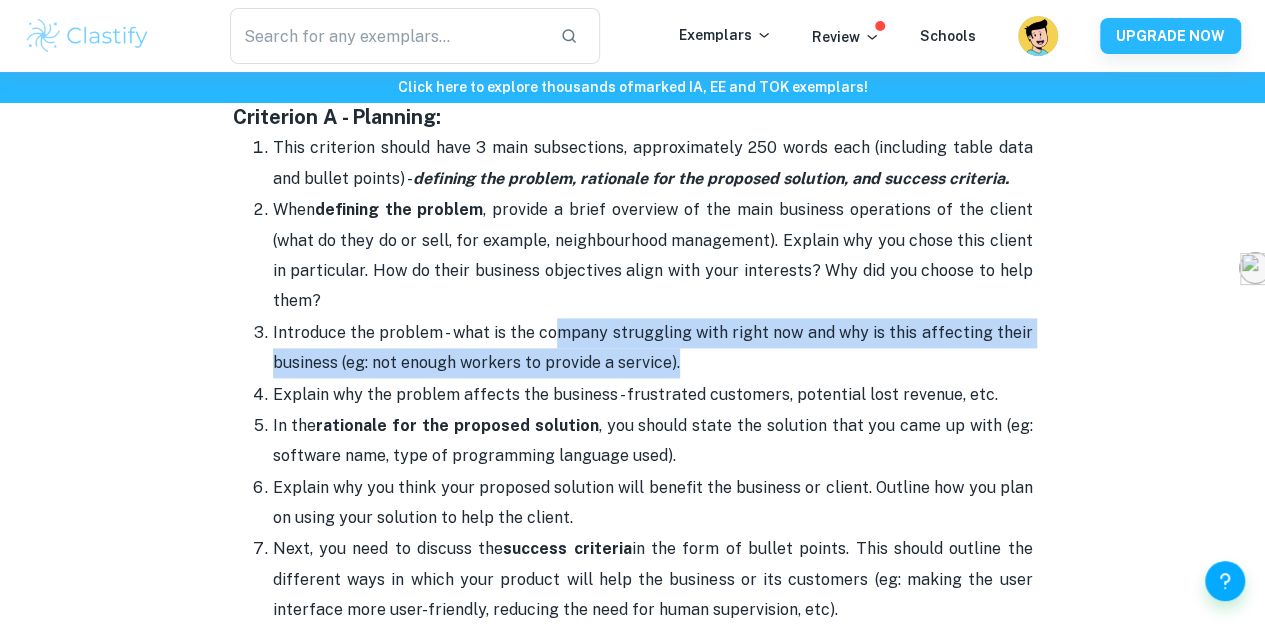 drag, startPoint x: 689, startPoint y: 385, endPoint x: 560, endPoint y: 339, distance: 136.95619 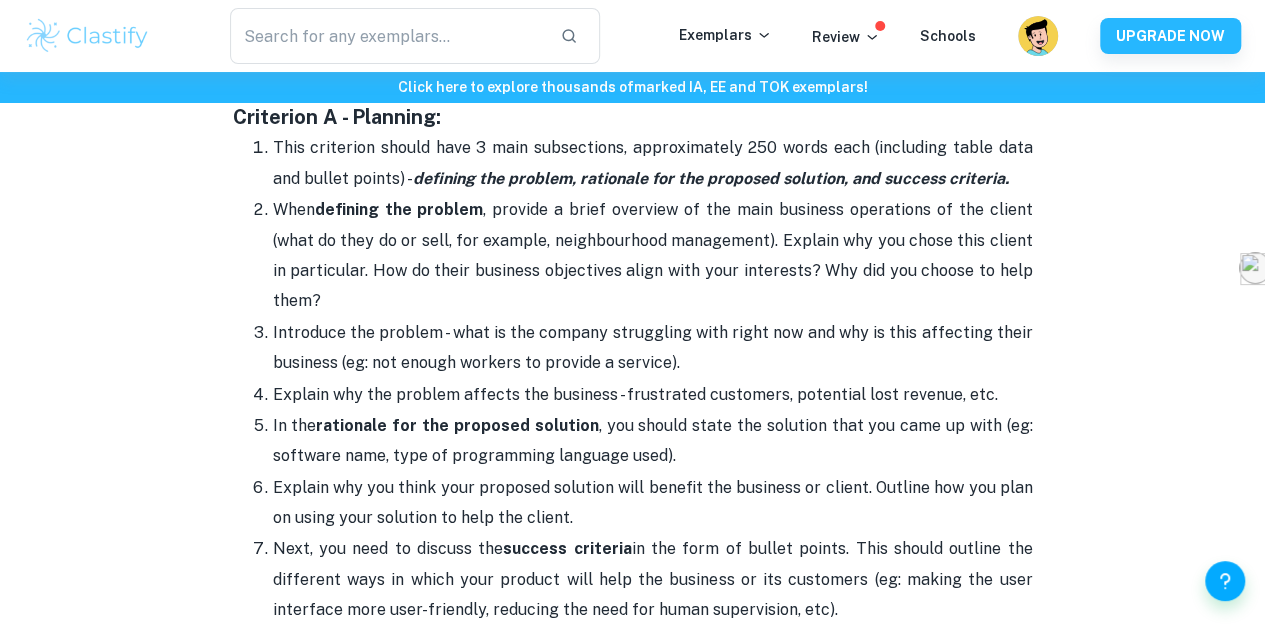 click on "​" at bounding box center [415, 36] 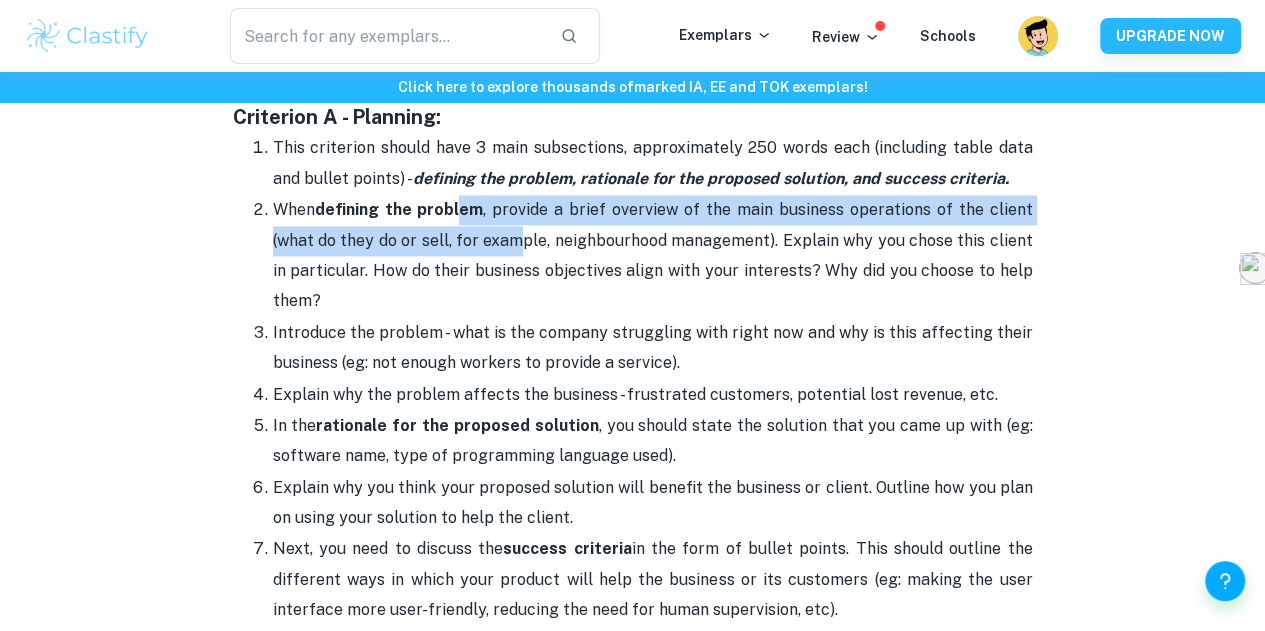 drag, startPoint x: 460, startPoint y: 213, endPoint x: 534, endPoint y: 246, distance: 81.02469 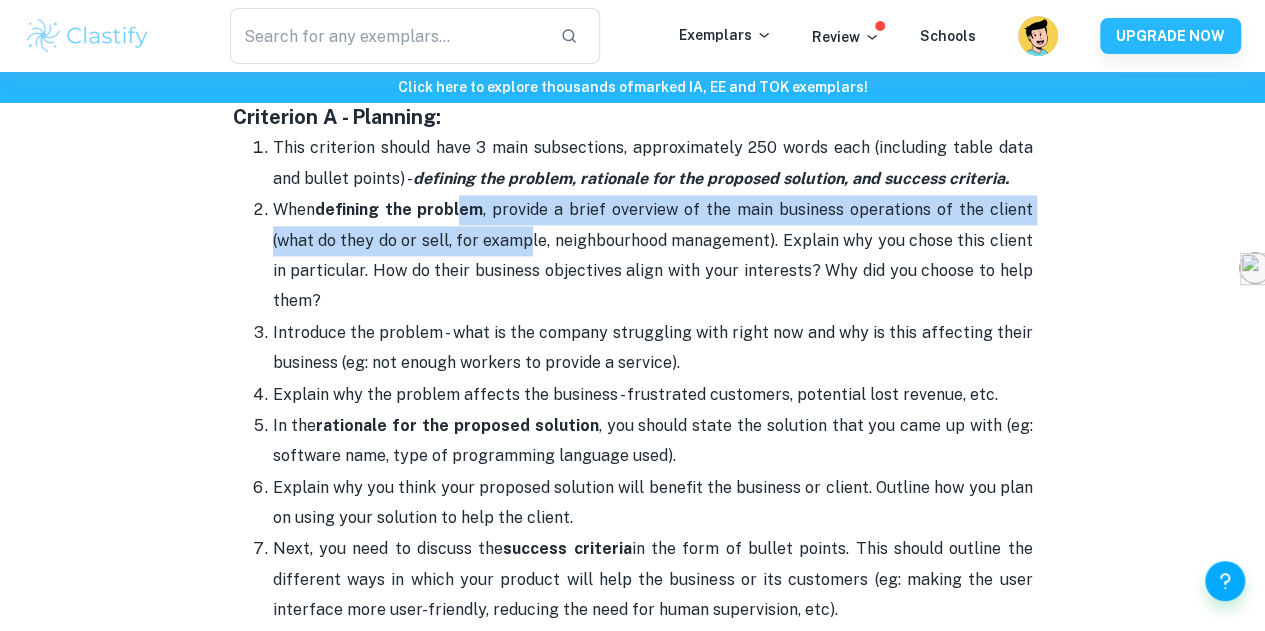 click on "When  defining the problem , provide a brief overview of the main business operations of the client (what do they do or sell, for example, neighbourhood management). Explain why you chose this client in particular. How do their business objectives align with your interests? Why did you choose to help them?" at bounding box center (653, 256) 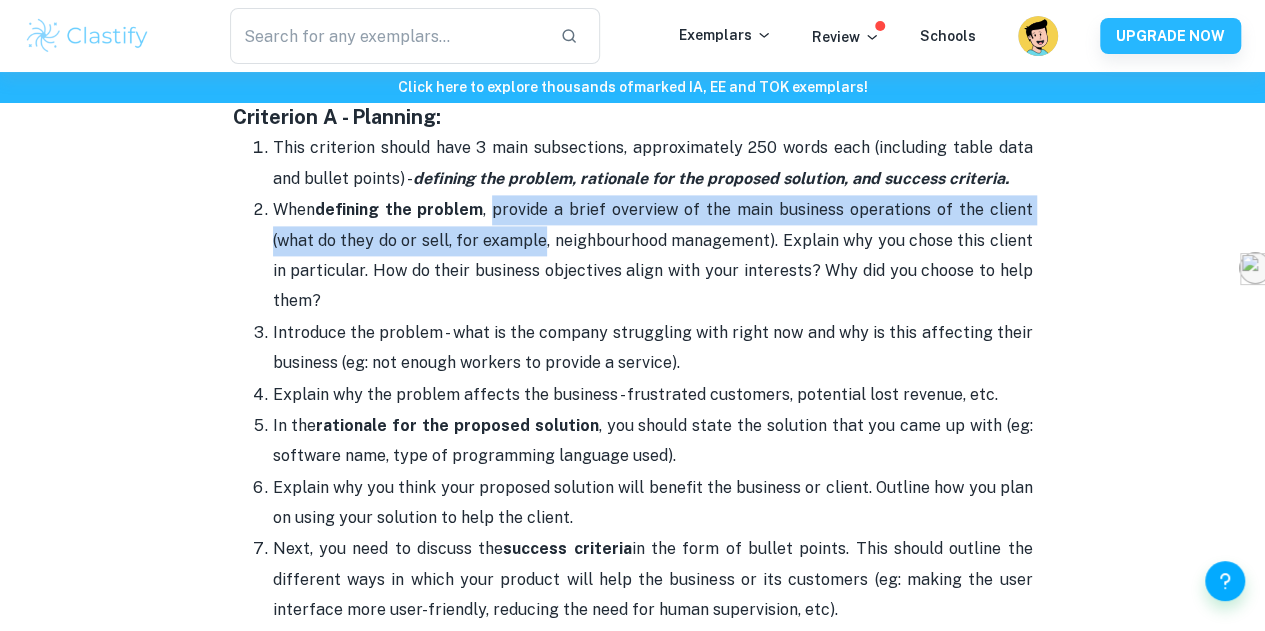 drag, startPoint x: 534, startPoint y: 246, endPoint x: 538, endPoint y: 230, distance: 16.492422 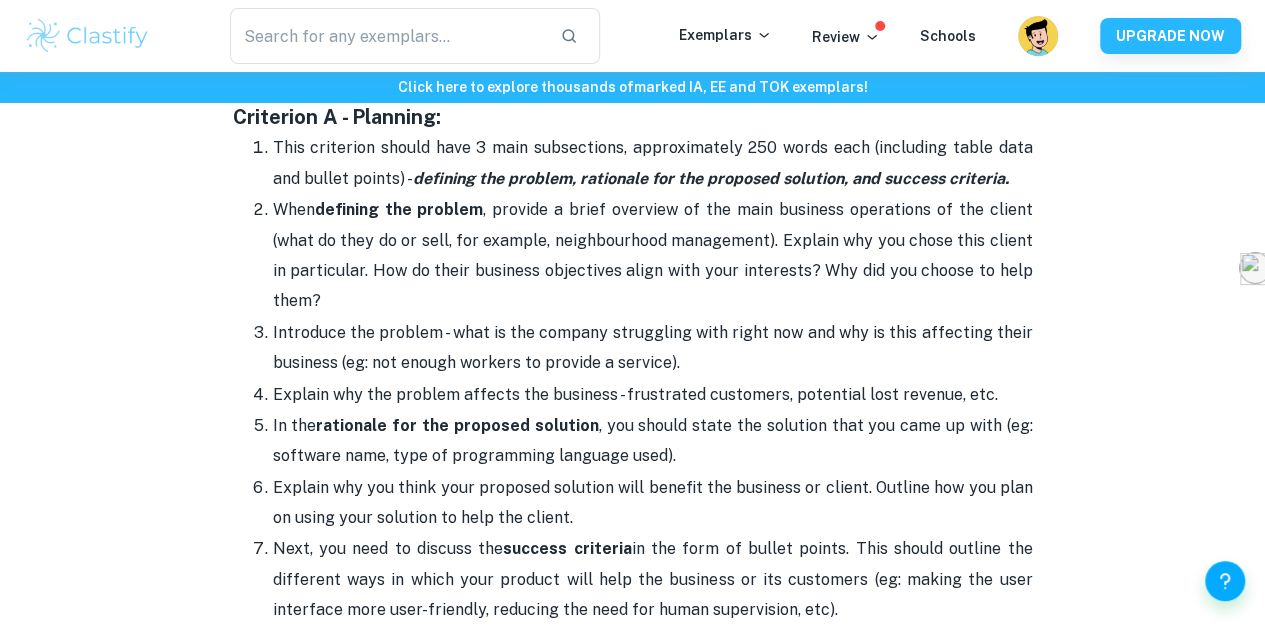 click on "Introduce the problem - what is the company struggling with right now and why is this affecting their business (eg: not enough workers to provide a service)." at bounding box center [653, 348] 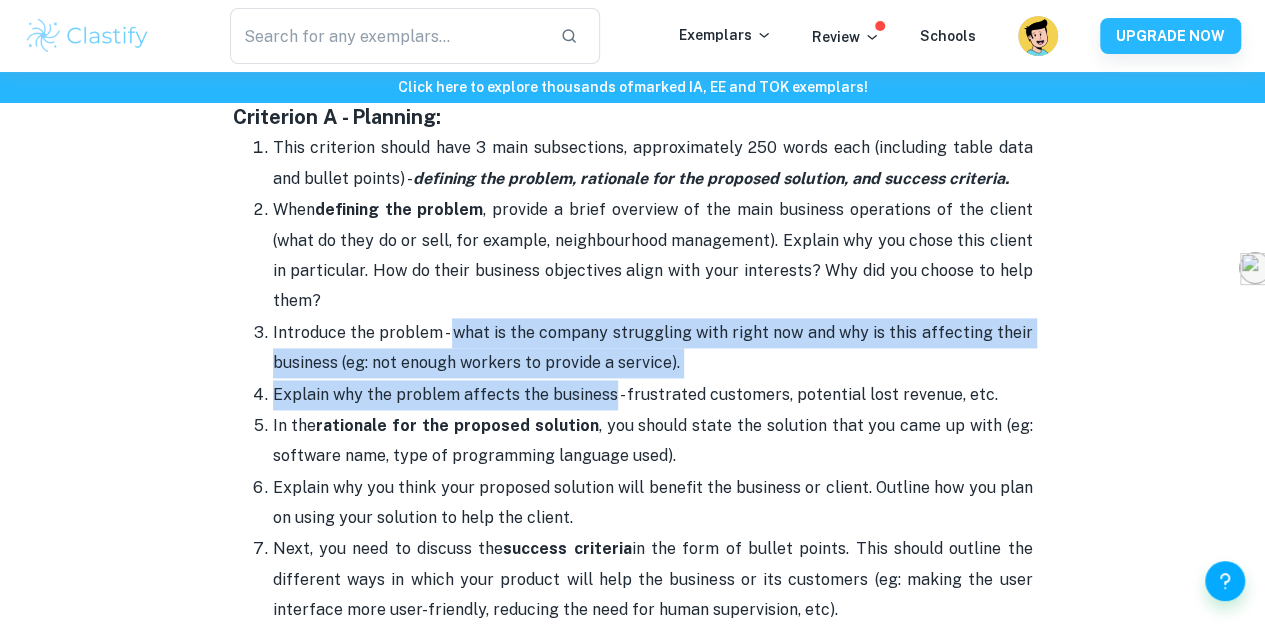 drag, startPoint x: 454, startPoint y: 355, endPoint x: 615, endPoint y: 448, distance: 185.9301 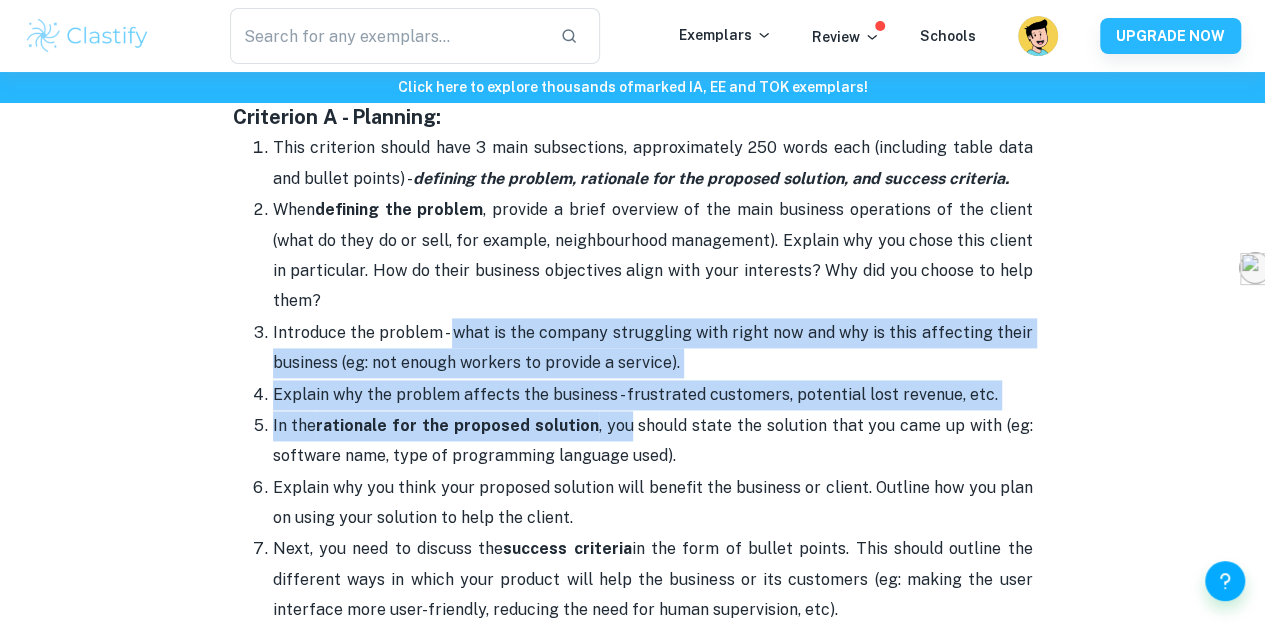 click on "Introduce the problem - what is the company struggling with right now and why is this affecting their business (eg: not enough workers to provide a service)." at bounding box center [653, 348] 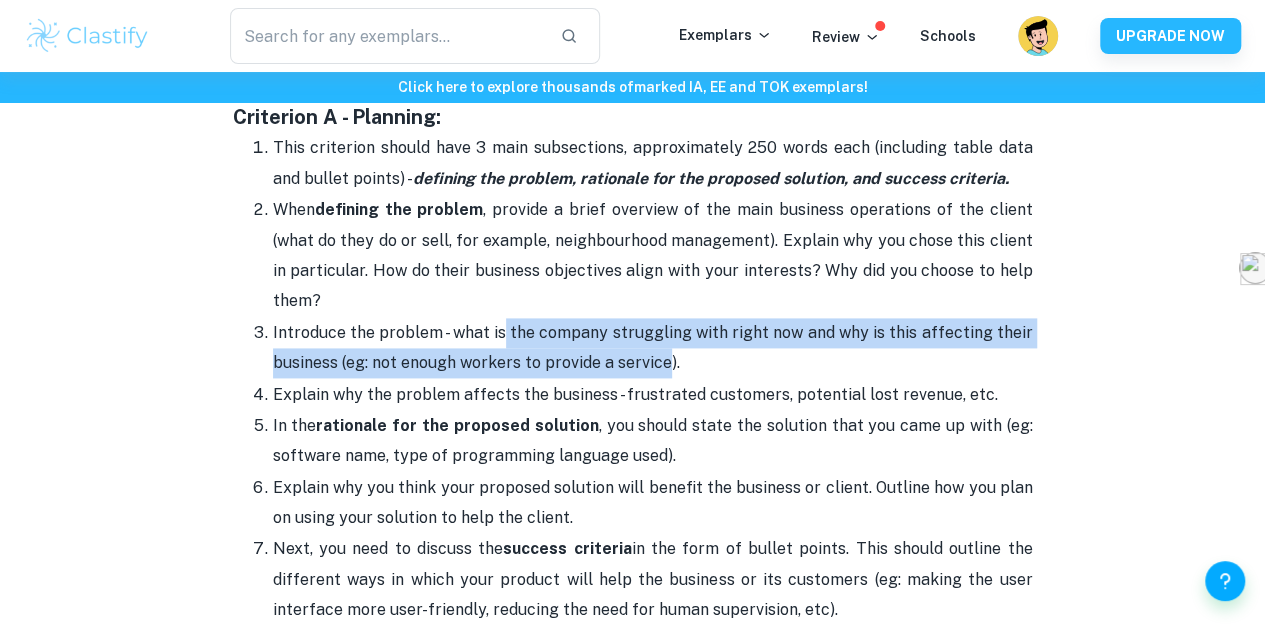 drag, startPoint x: 615, startPoint y: 383, endPoint x: 504, endPoint y: 341, distance: 118.680244 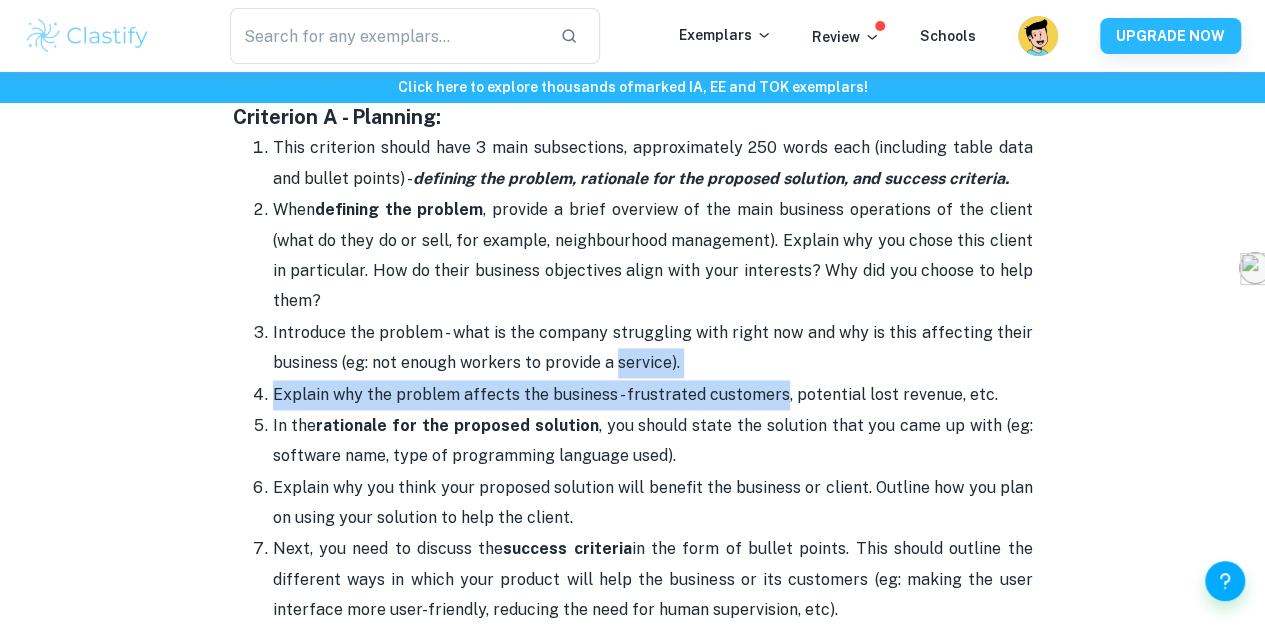 drag, startPoint x: 655, startPoint y: 372, endPoint x: 700, endPoint y: 422, distance: 67.26812 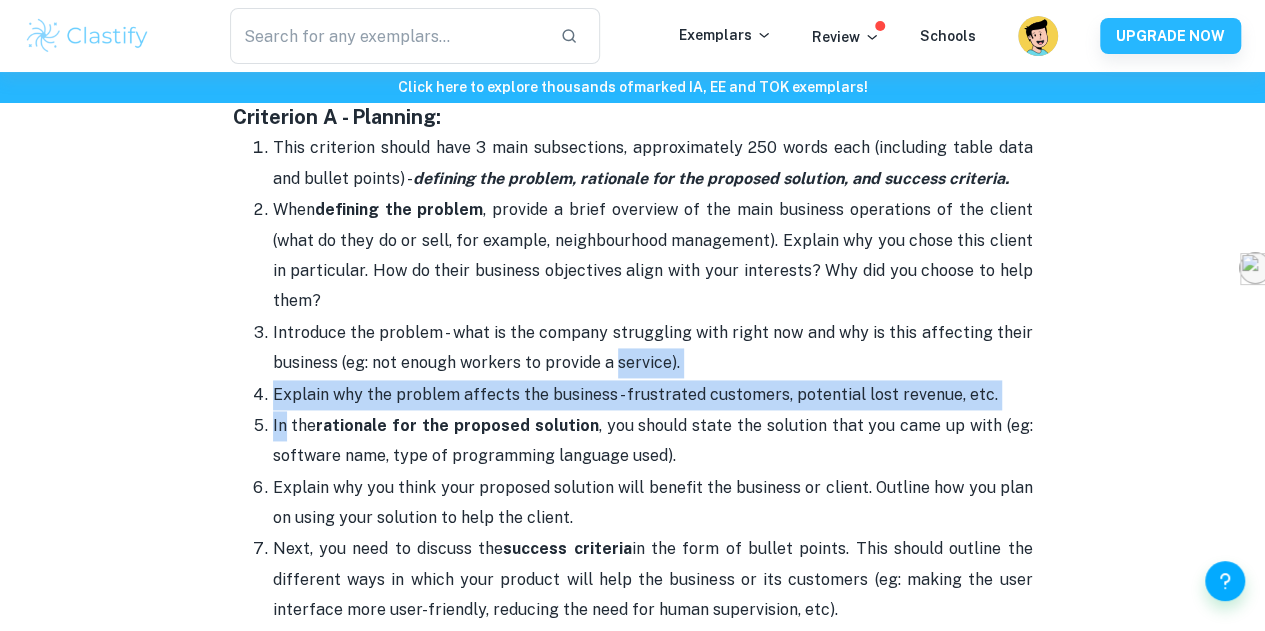 click on "In the  rationale for the proposed solution , you should state the solution that you came up with (eg: software name, type of programming language used)." at bounding box center [653, 441] 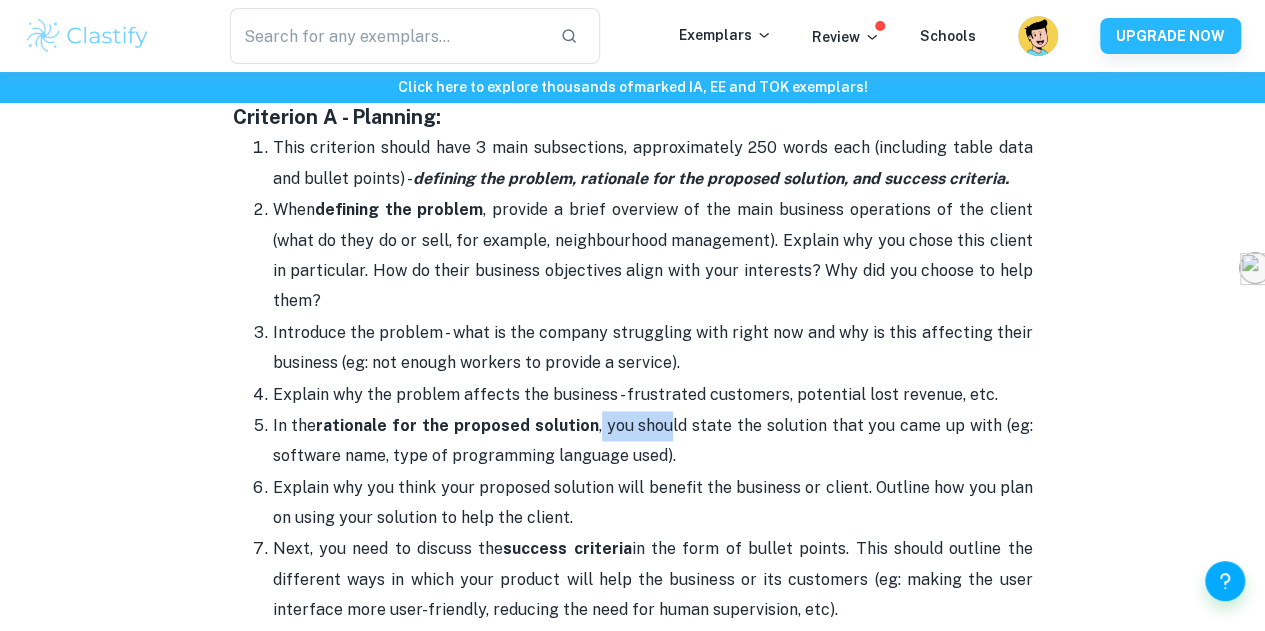 drag, startPoint x: 598, startPoint y: 436, endPoint x: 674, endPoint y: 456, distance: 78.58753 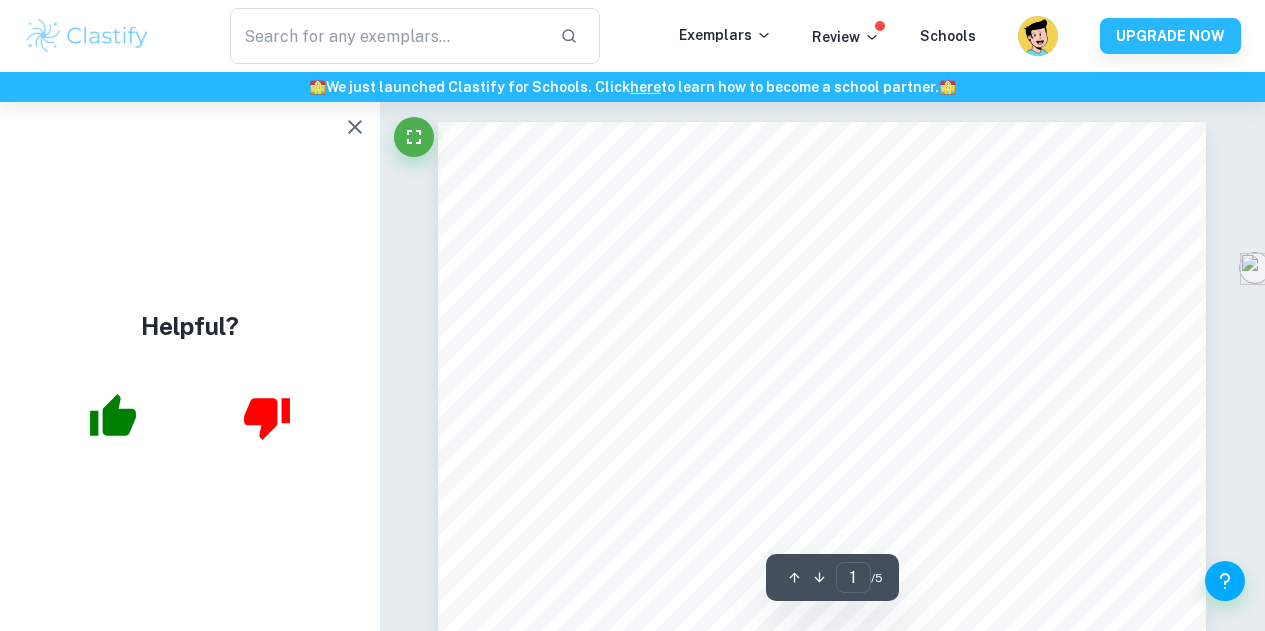 scroll, scrollTop: 0, scrollLeft: 0, axis: both 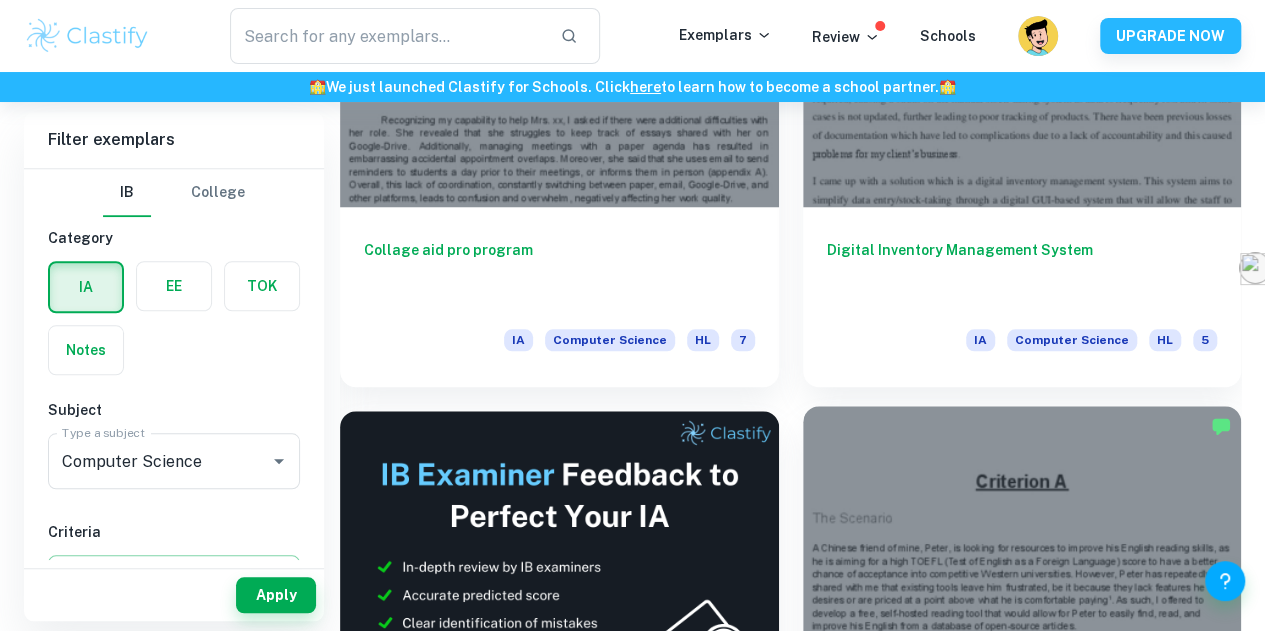 click at bounding box center (1022, 570) 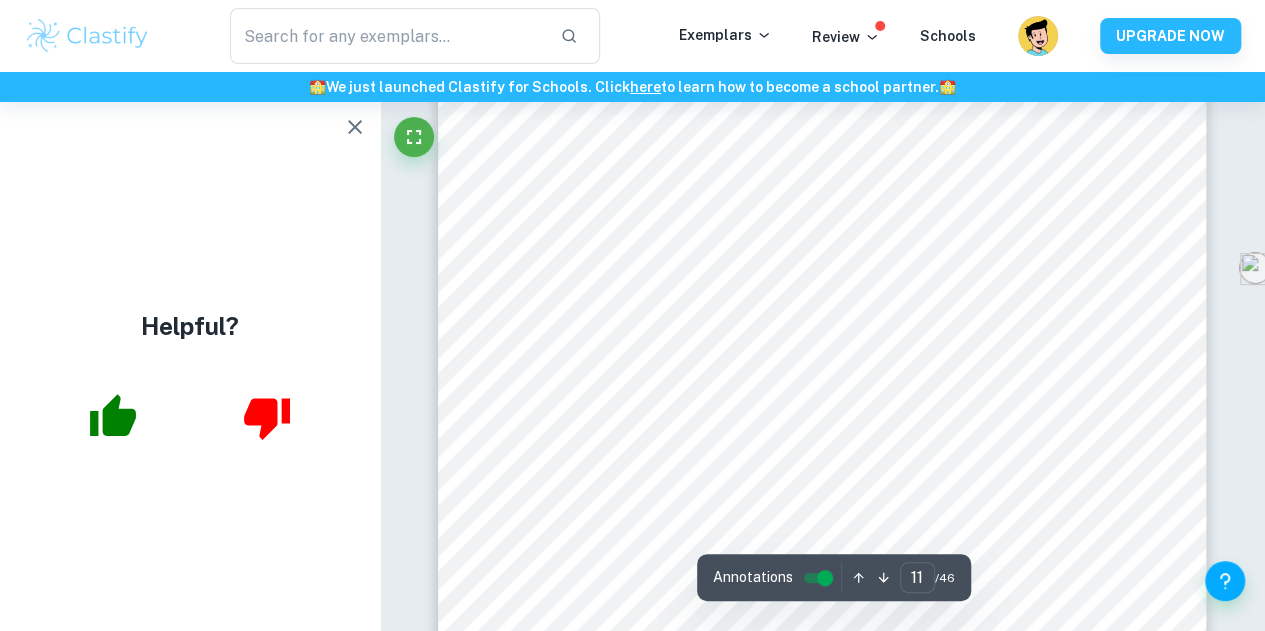 scroll, scrollTop: 11726, scrollLeft: 0, axis: vertical 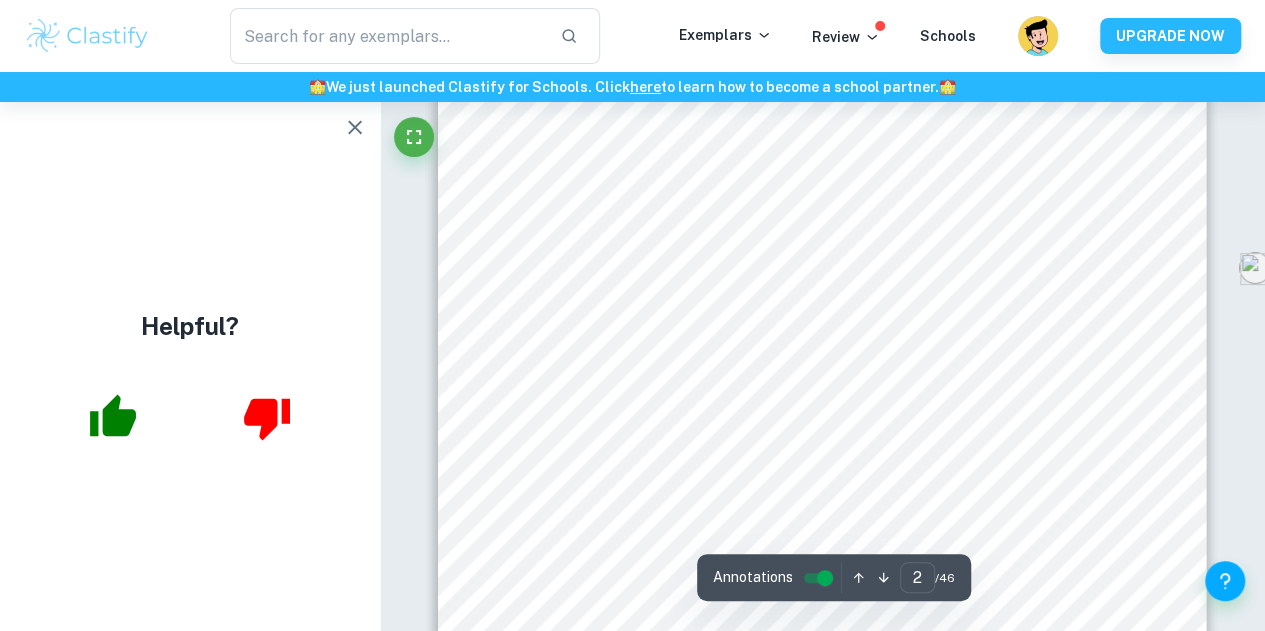 click on "Correct Criterion A :   The student describes an appropriate scenario for investigation for an identified client. Comment:  The student described a proper scenario at the beginning of Criterion A. There's a clear identifier of the client (naming the client is optional since some clients may value their privacy), a short sentence about the client's problem, and what kind of solution the student is offering to solve the client's problem. Correct Other :   Comment: Unlock access to all  examiner  comments with Clastify Premium Upgrade Now   Correct Criterion A :   The student provides and describes evidence of consultation for the investigation. Comment:  In developing a solution for the client, it is imperative to communicate. The student provided evidence of this in the form of screenshots and transcripts of voice/video calls made in the appendix and made a reference to it in criterion A specifically for the investigation process. Correct Criterion A :   Comment: Correct Other :   Comment: examiner Upgrade Now" at bounding box center [823, 23235] 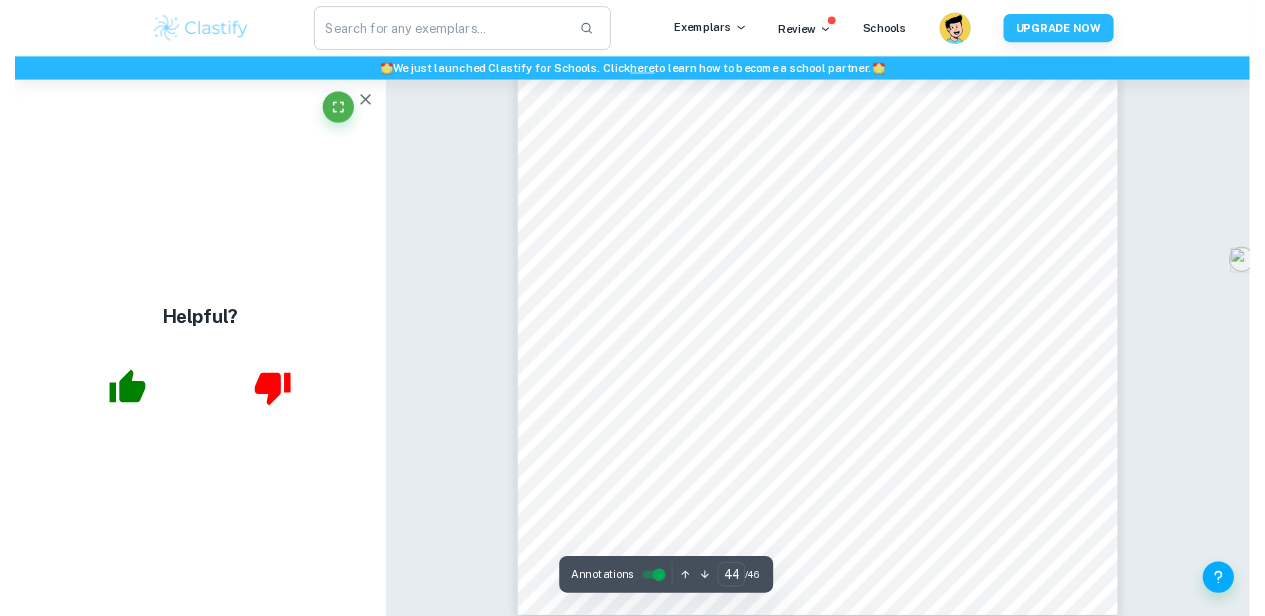 scroll, scrollTop: 45898, scrollLeft: 0, axis: vertical 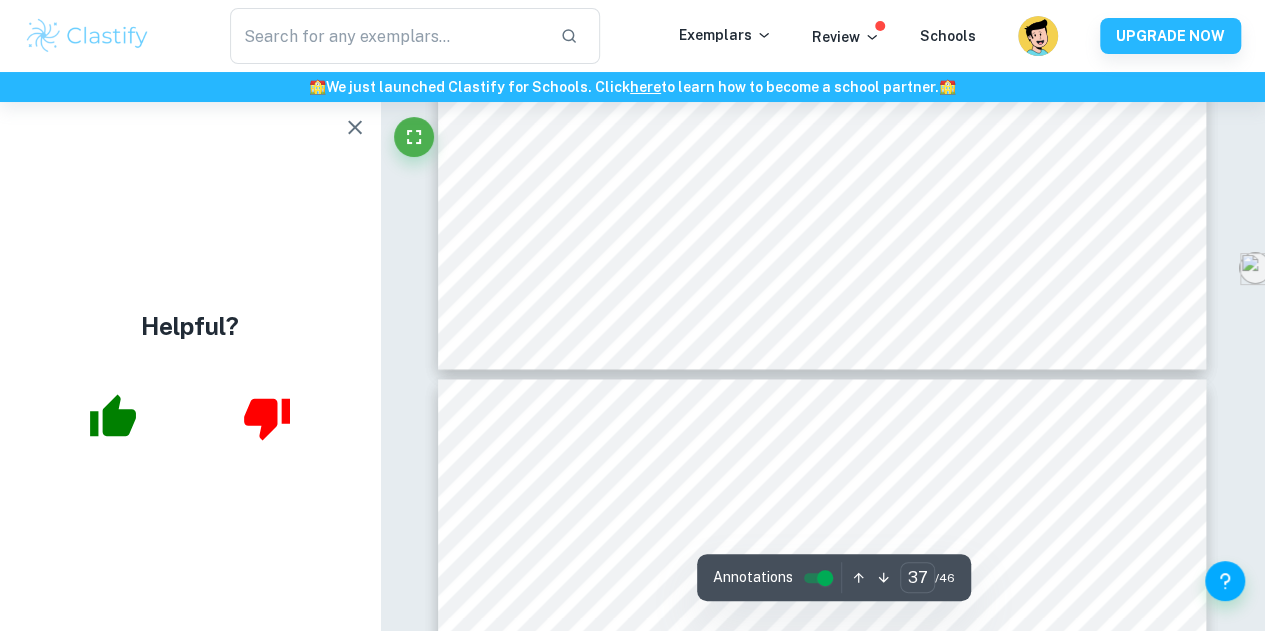 type on "38" 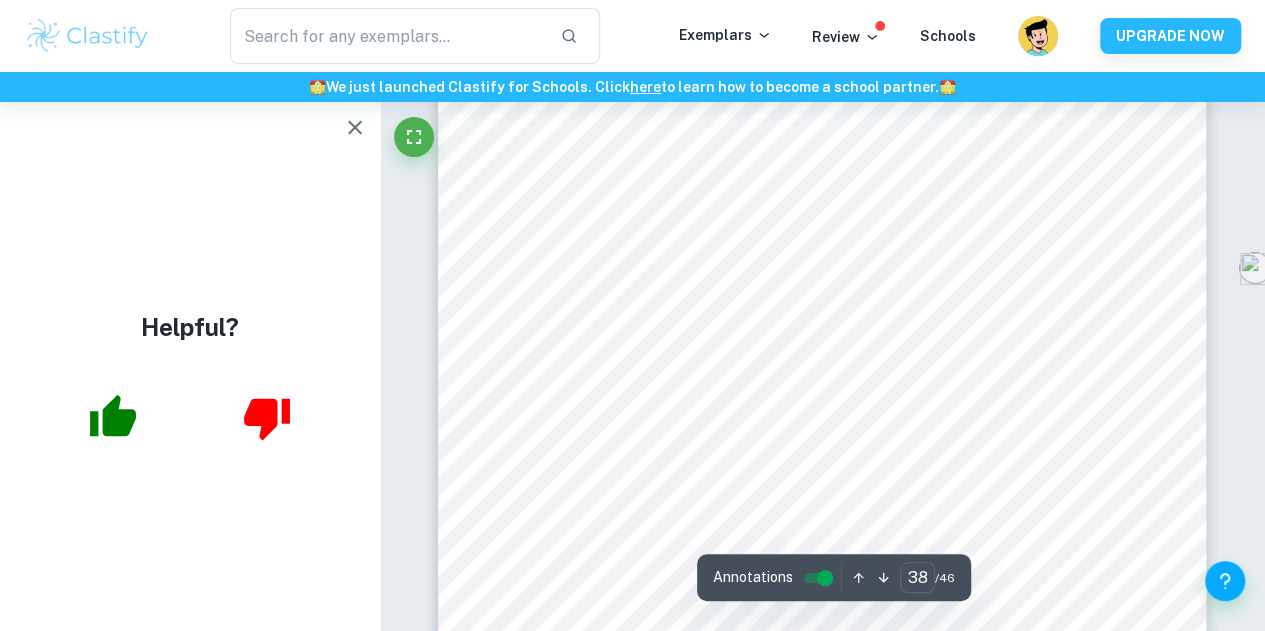 scroll, scrollTop: 39669, scrollLeft: 0, axis: vertical 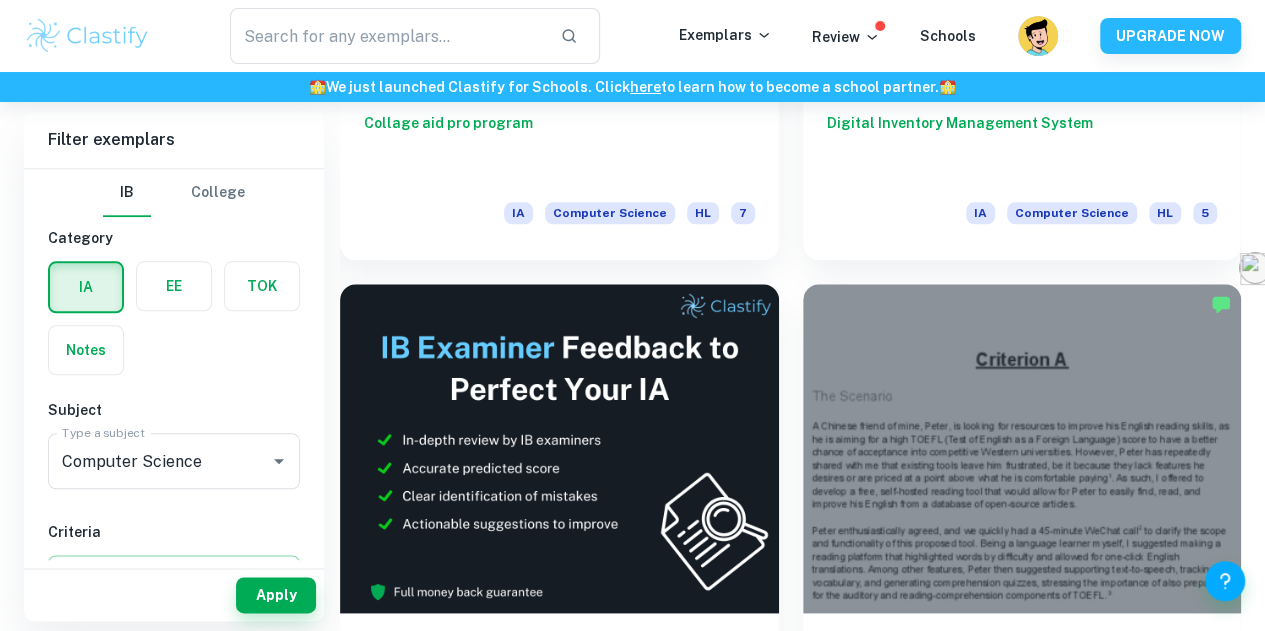 click at bounding box center [559, 976] 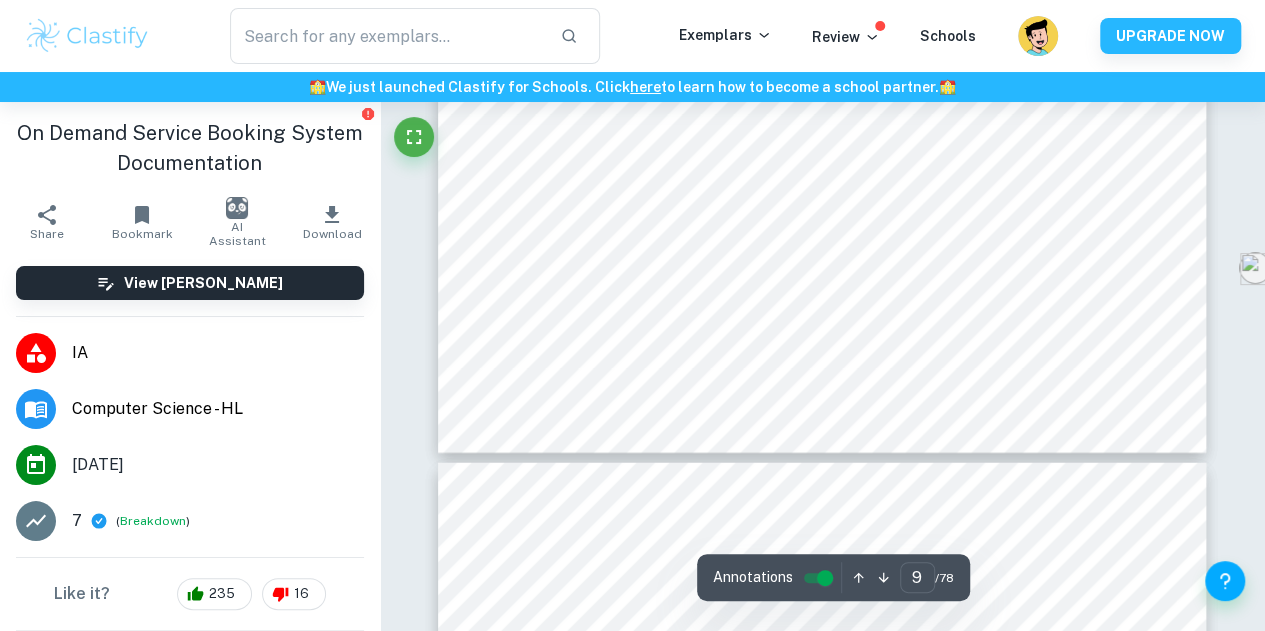 type on "10" 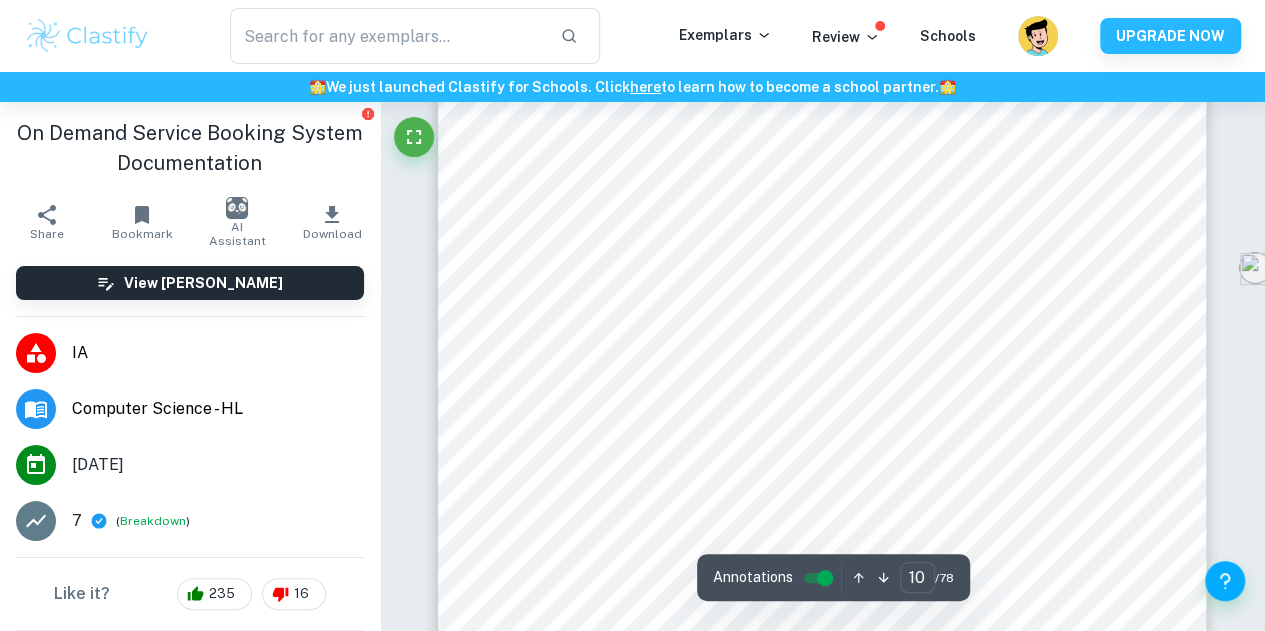 scroll, scrollTop: 10341, scrollLeft: 0, axis: vertical 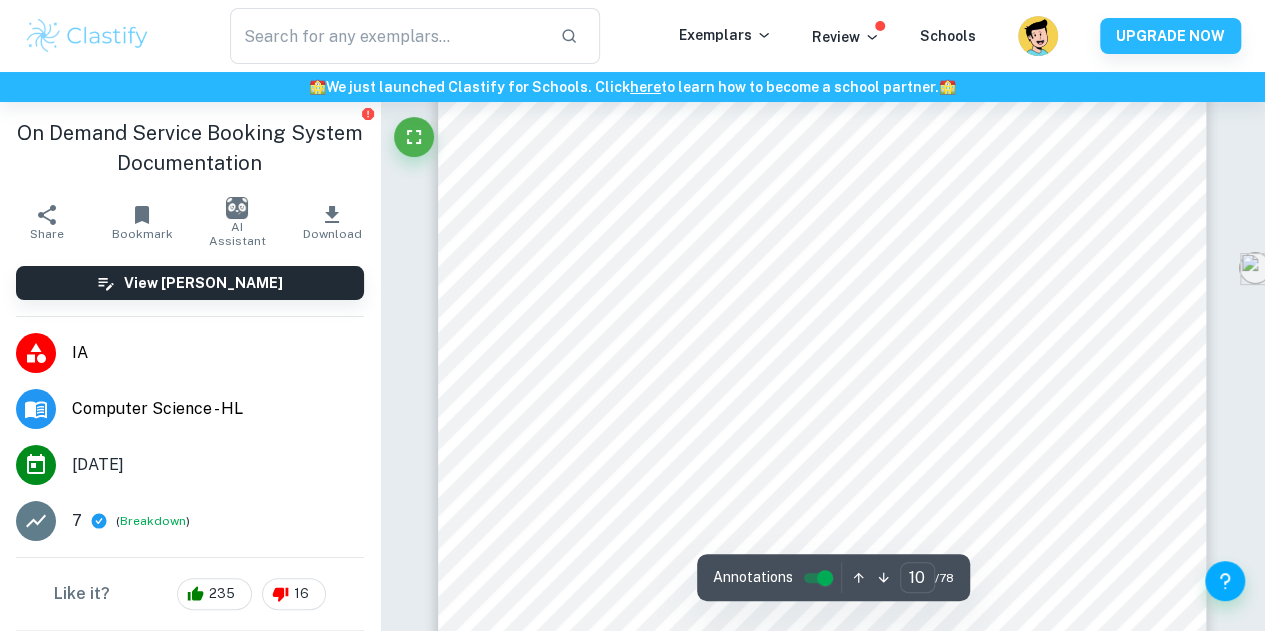 click at bounding box center (820, 226) 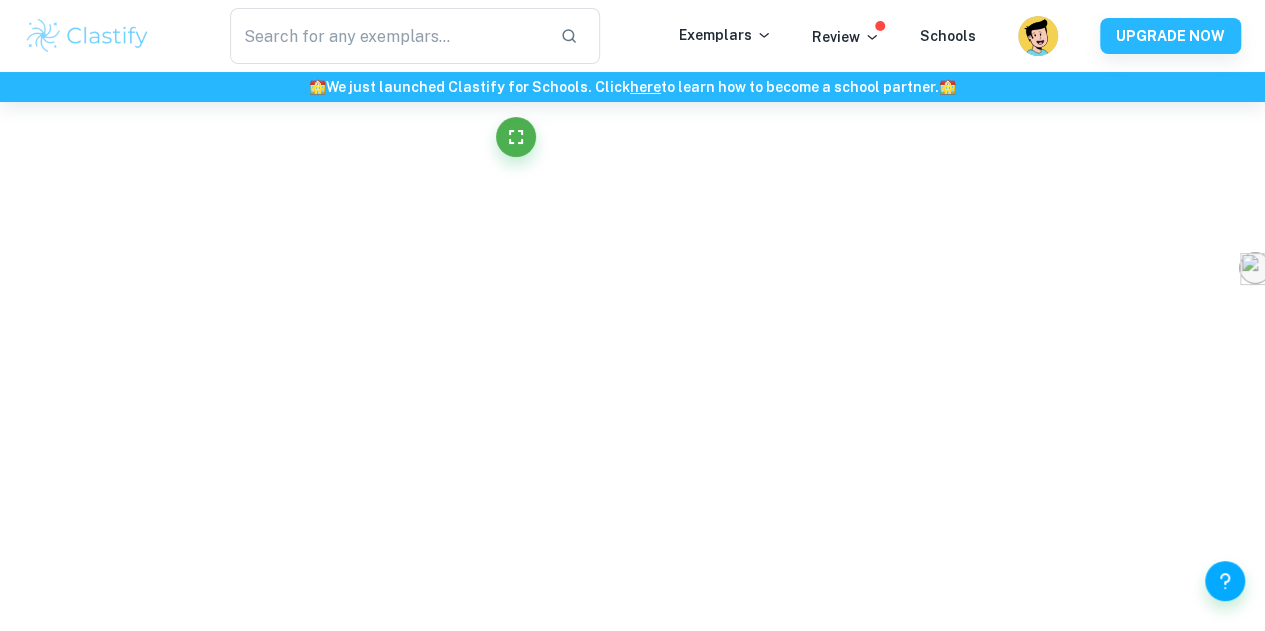 scroll, scrollTop: 58, scrollLeft: 0, axis: vertical 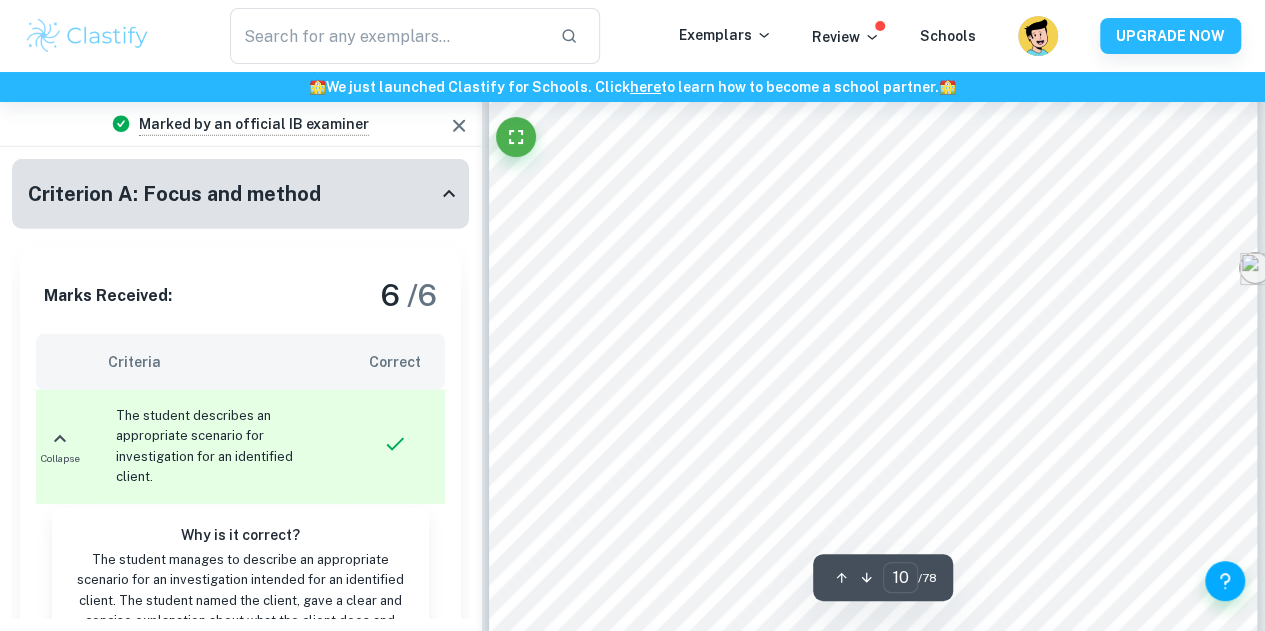 click on "We value your privacy We use cookies to enhance your browsing experience, serve personalised ads or content, and analyse our traffic. By clicking "Accept All", you consent to our use of cookies.   Cookie Policy Customise   Reject All   Accept All   Customise Consent Preferences   We use cookies to help you navigate efficiently and perform certain functions. You will find detailed information about all cookies under each consent category below. The cookies that are categorised as "Necessary" are stored on your browser as they are essential for enabling the basic functionalities of the site. ...  Show more For more information on how Google's third-party cookies operate and handle your data, see:   Google Privacy Policy Necessary Always Active Necessary cookies are required to enable the basic features of this site, such as providing secure log-in or adjusting your consent preferences. These cookies do not store any personally identifiable data. Functional Analytics Performance Advertisement Uncategorised" at bounding box center (632, -10036) 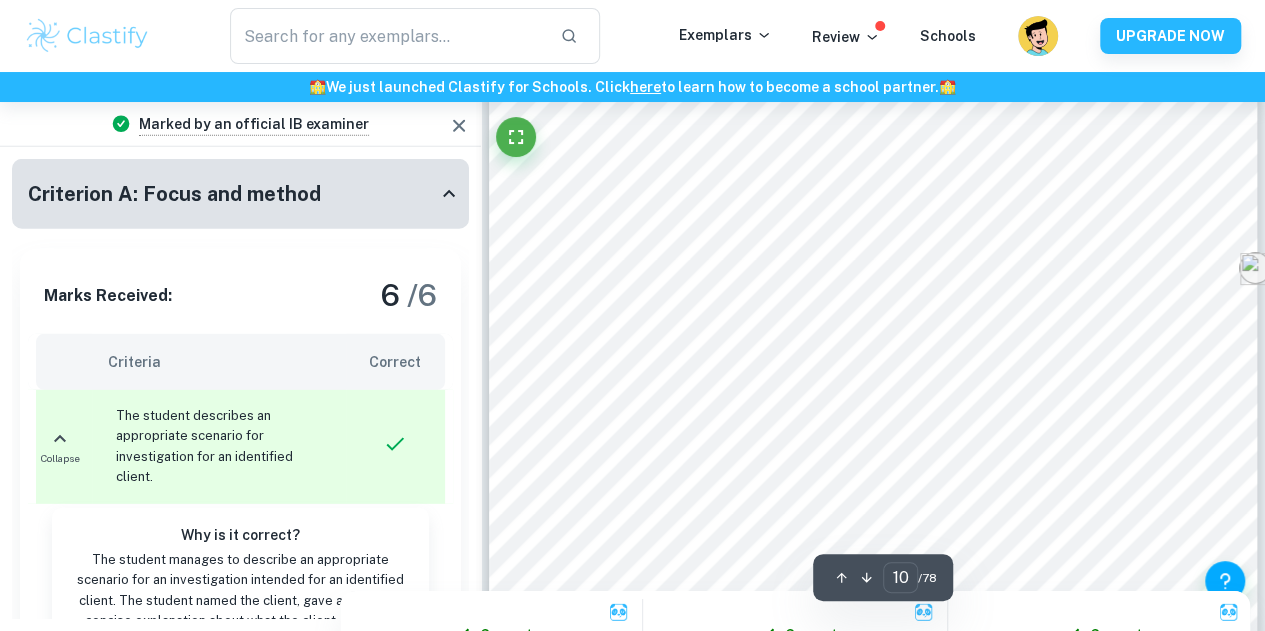 scroll, scrollTop: 10347, scrollLeft: 0, axis: vertical 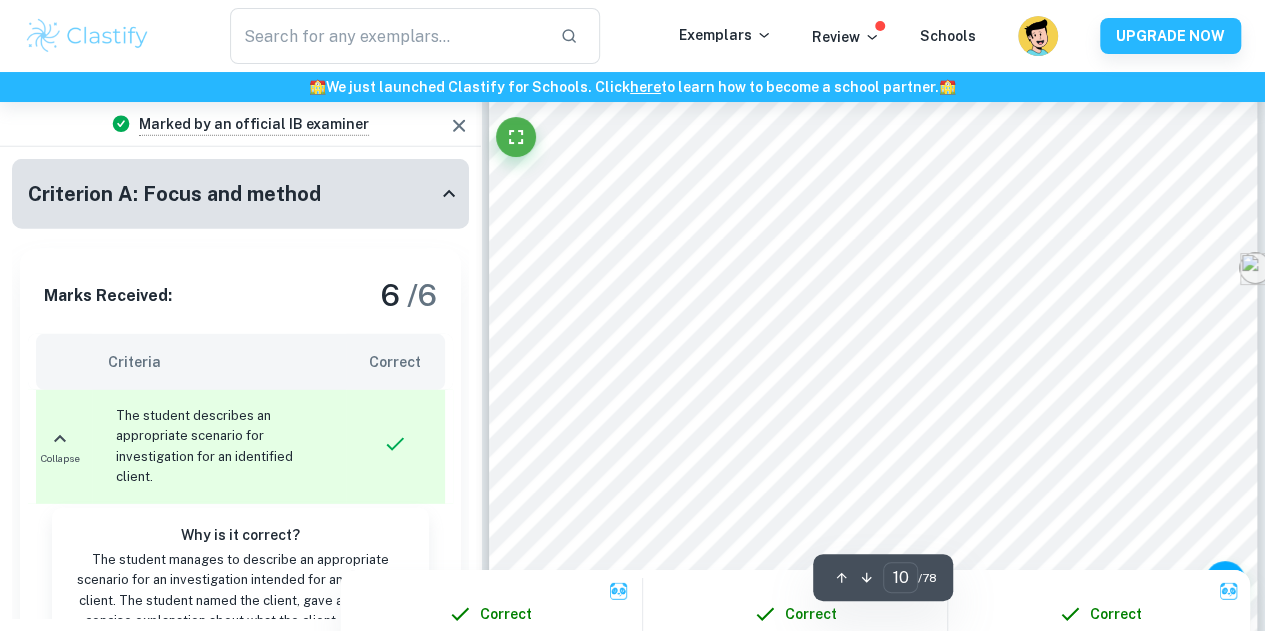 click at bounding box center [872, 275] 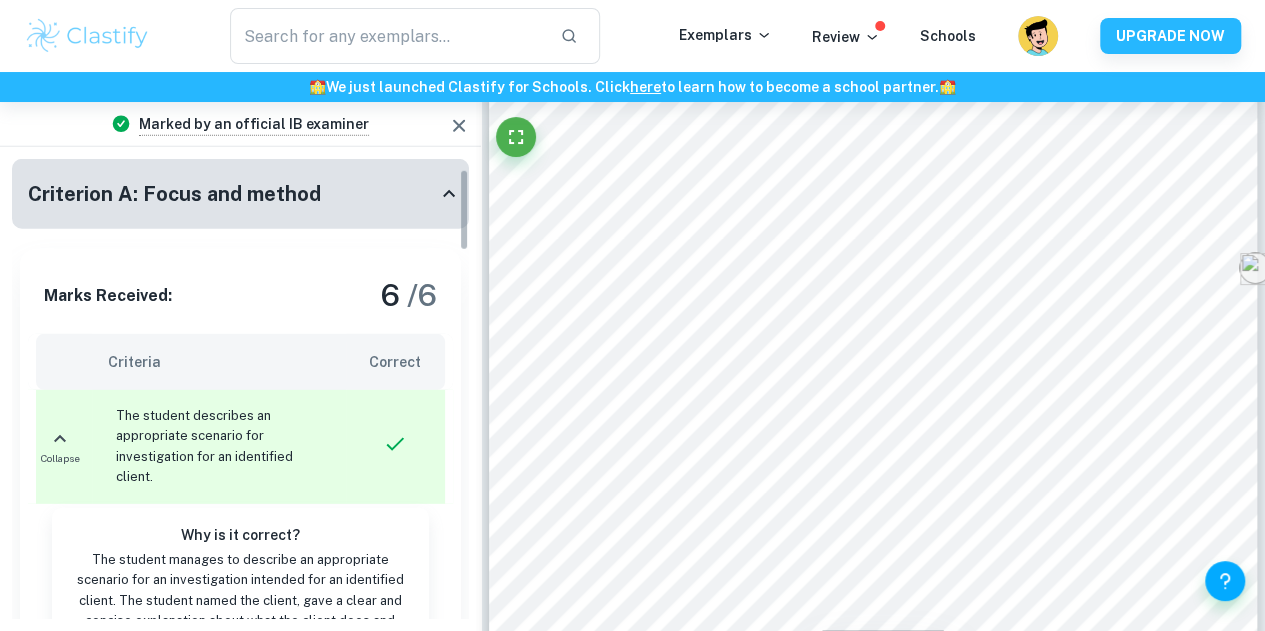 scroll, scrollTop: 58, scrollLeft: 0, axis: vertical 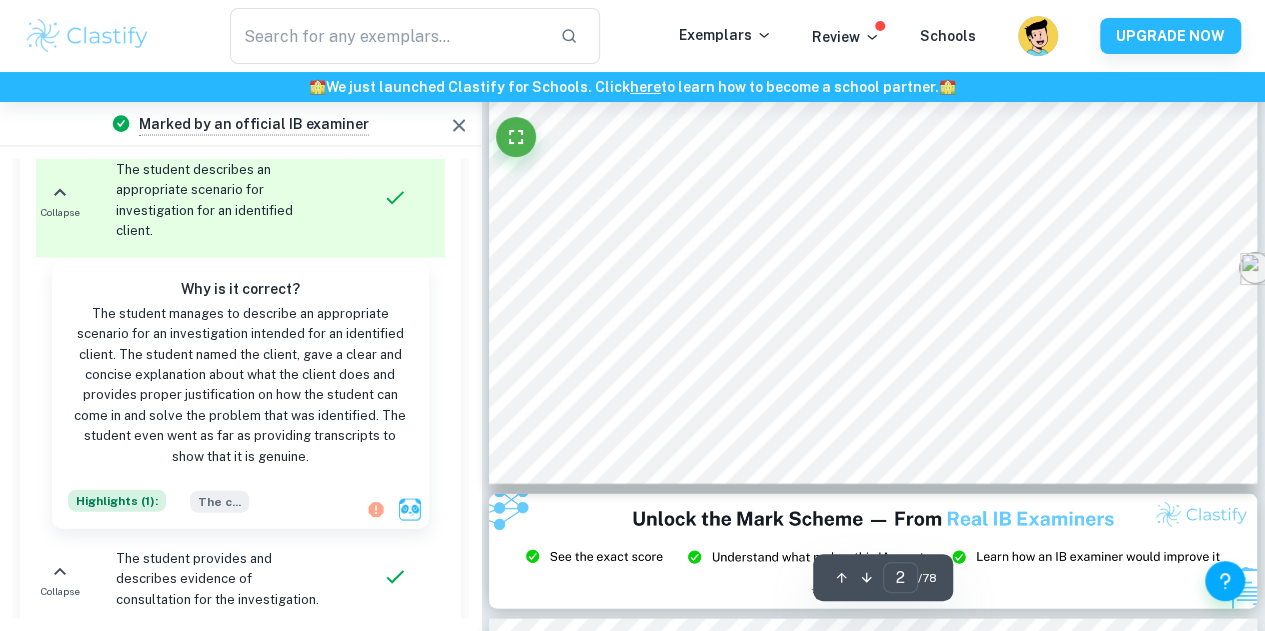 type on "3" 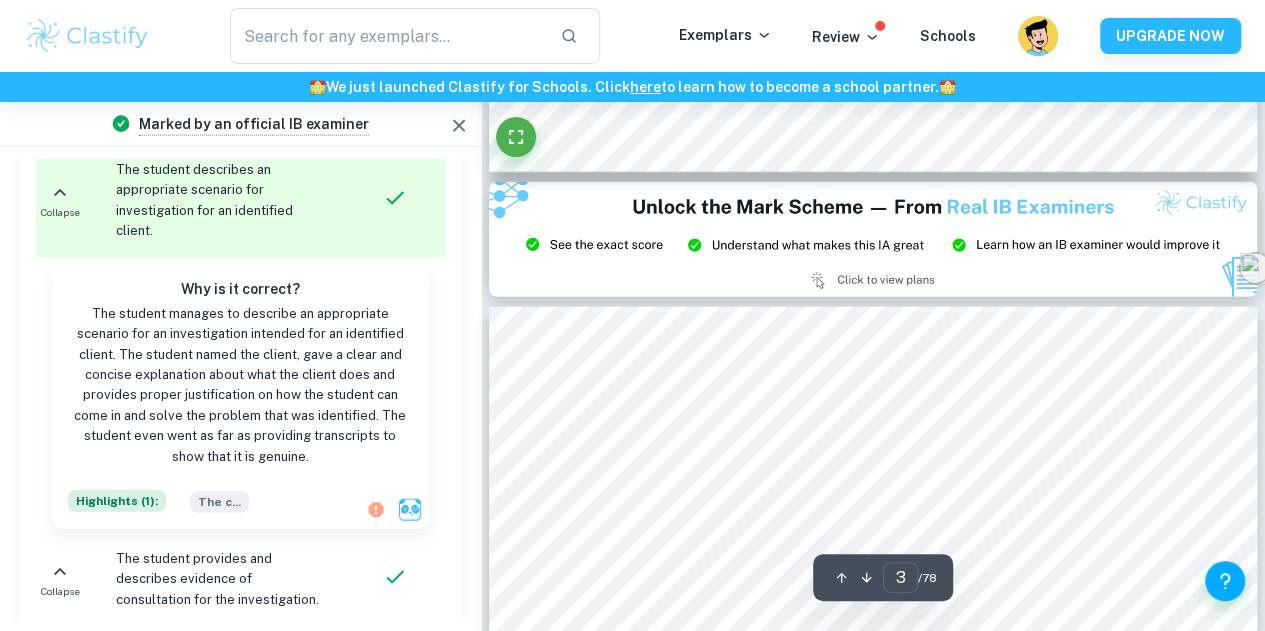 scroll, scrollTop: 2255, scrollLeft: 0, axis: vertical 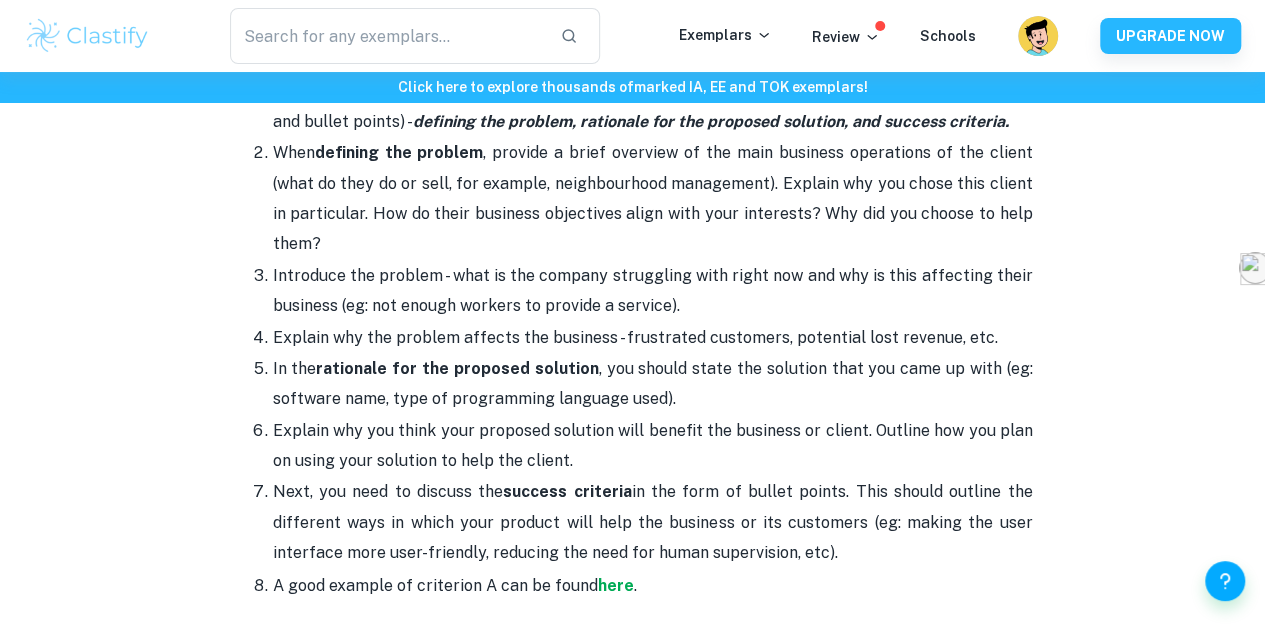 drag, startPoint x: 890, startPoint y: 535, endPoint x: 852, endPoint y: 567, distance: 49.67897 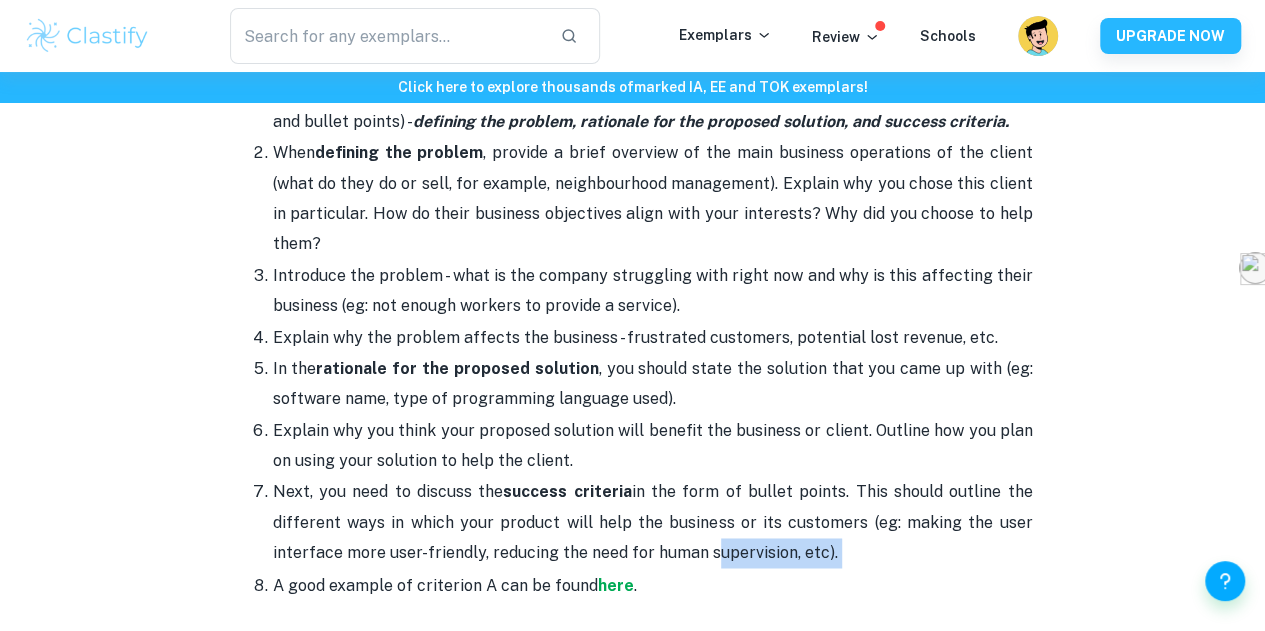drag, startPoint x: 852, startPoint y: 567, endPoint x: 720, endPoint y: 568, distance: 132.00378 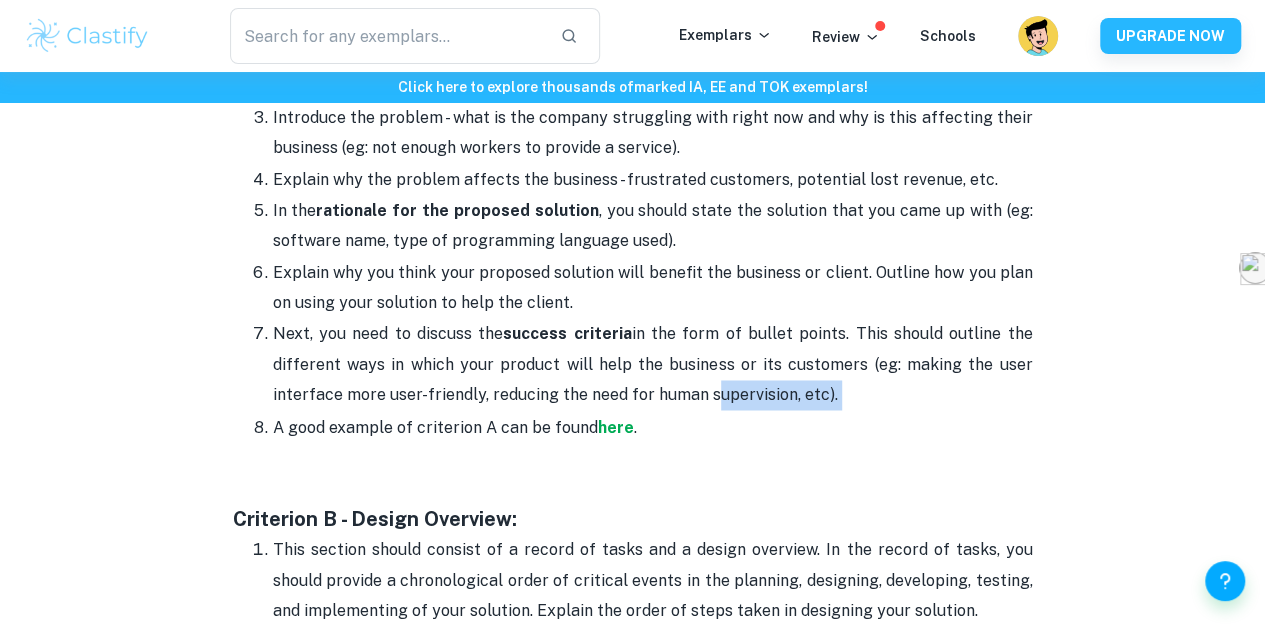 scroll, scrollTop: 1468, scrollLeft: 0, axis: vertical 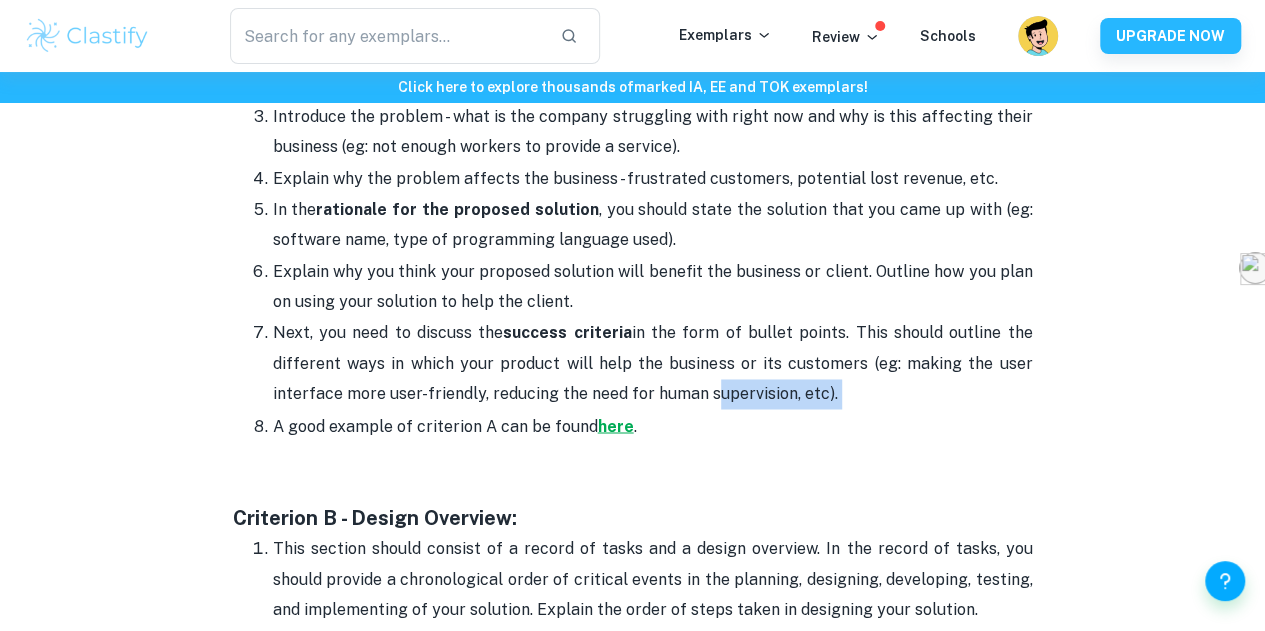 click on "here" at bounding box center (616, 425) 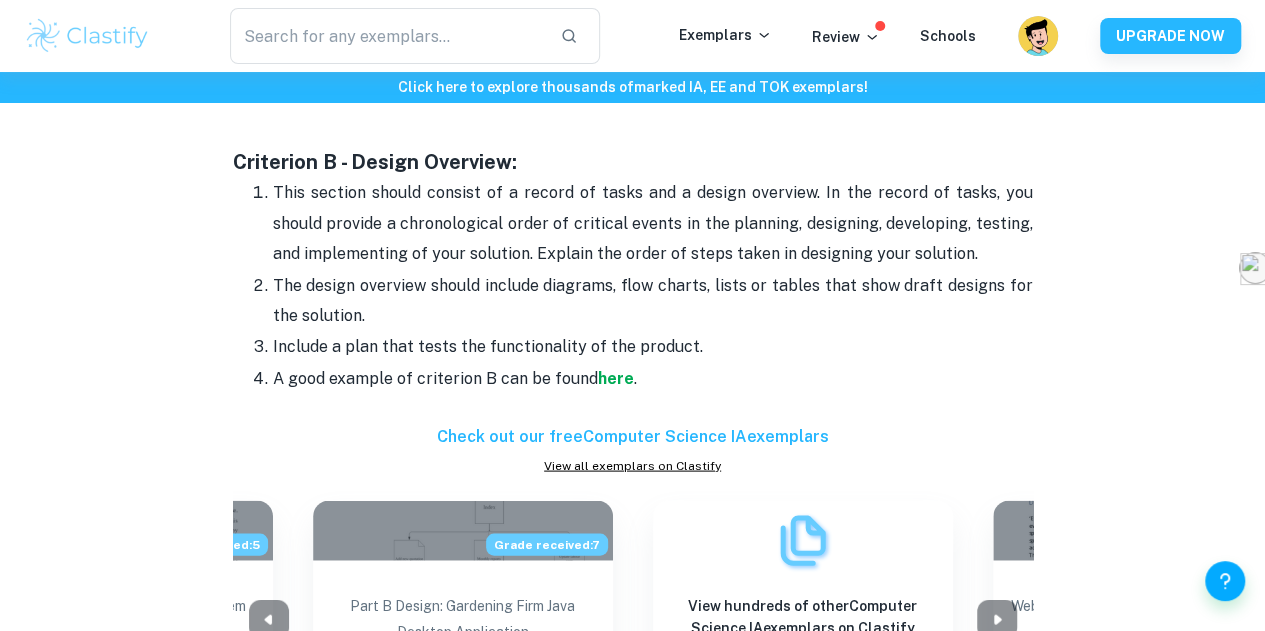 scroll, scrollTop: 1834, scrollLeft: 0, axis: vertical 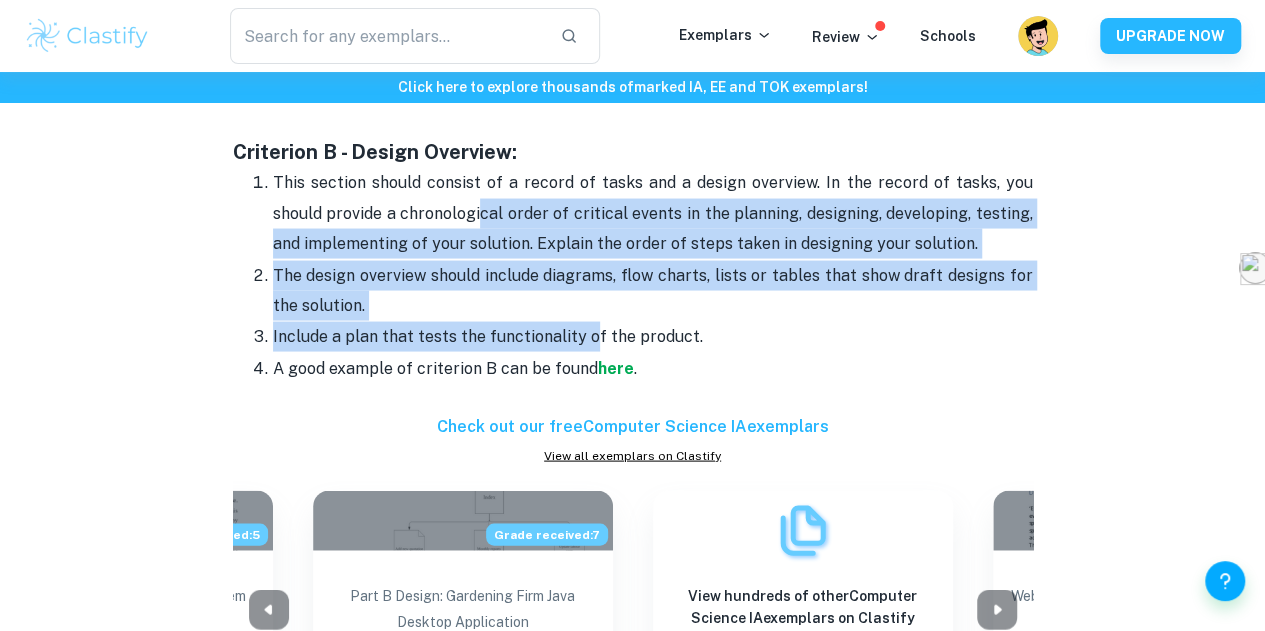 drag, startPoint x: 591, startPoint y: 365, endPoint x: 481, endPoint y: 241, distance: 165.75887 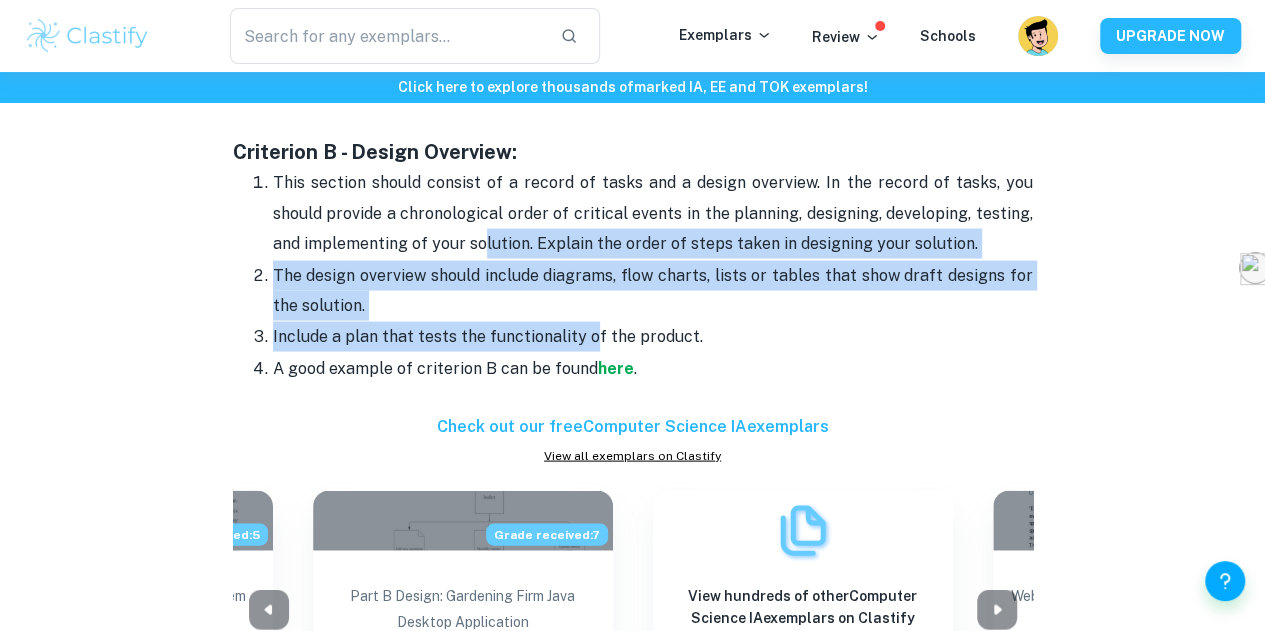 click on "This section should consist of a record of tasks and a design overview. In the record of tasks, you should provide a chronological order of critical events in the planning, designing, developing, testing, and implementing of your solution. Explain the order of steps taken in designing your solution." at bounding box center [653, 212] 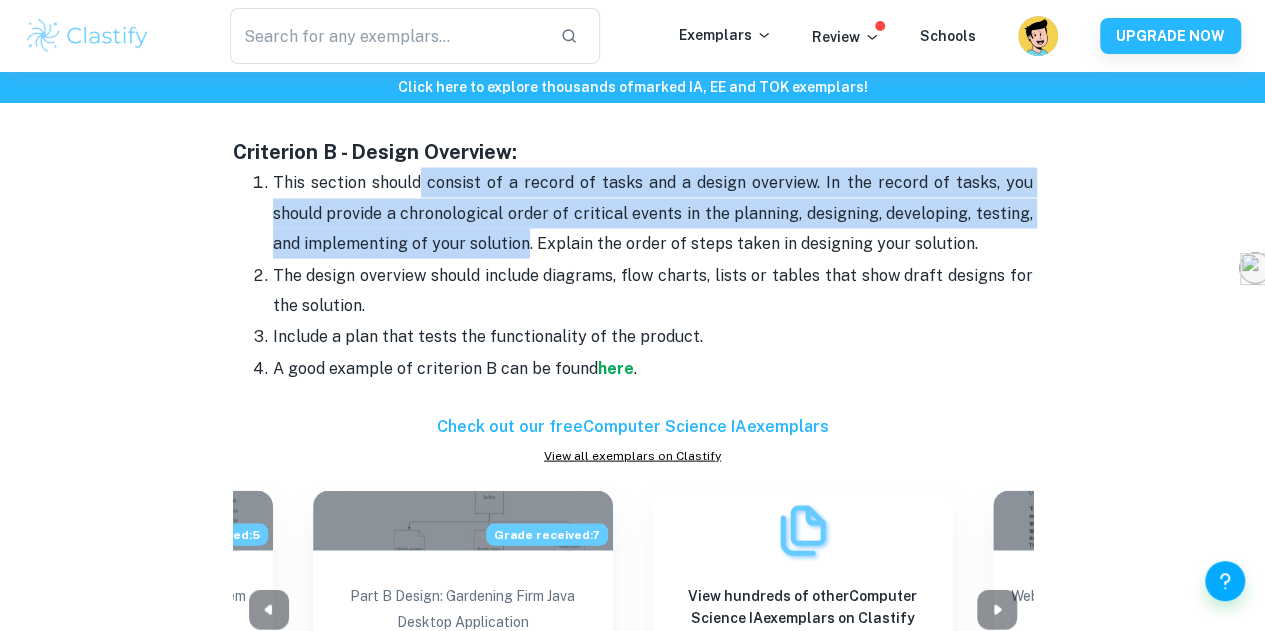 drag, startPoint x: 481, startPoint y: 241, endPoint x: 412, endPoint y: 193, distance: 84.05355 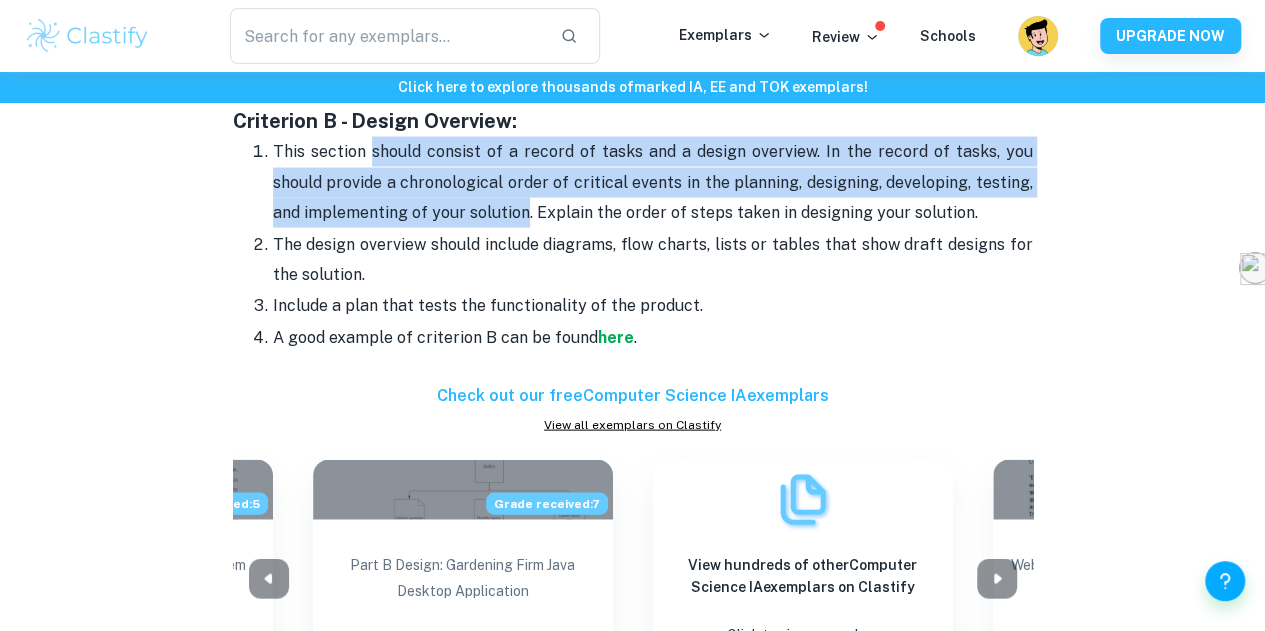 scroll, scrollTop: 1863, scrollLeft: 0, axis: vertical 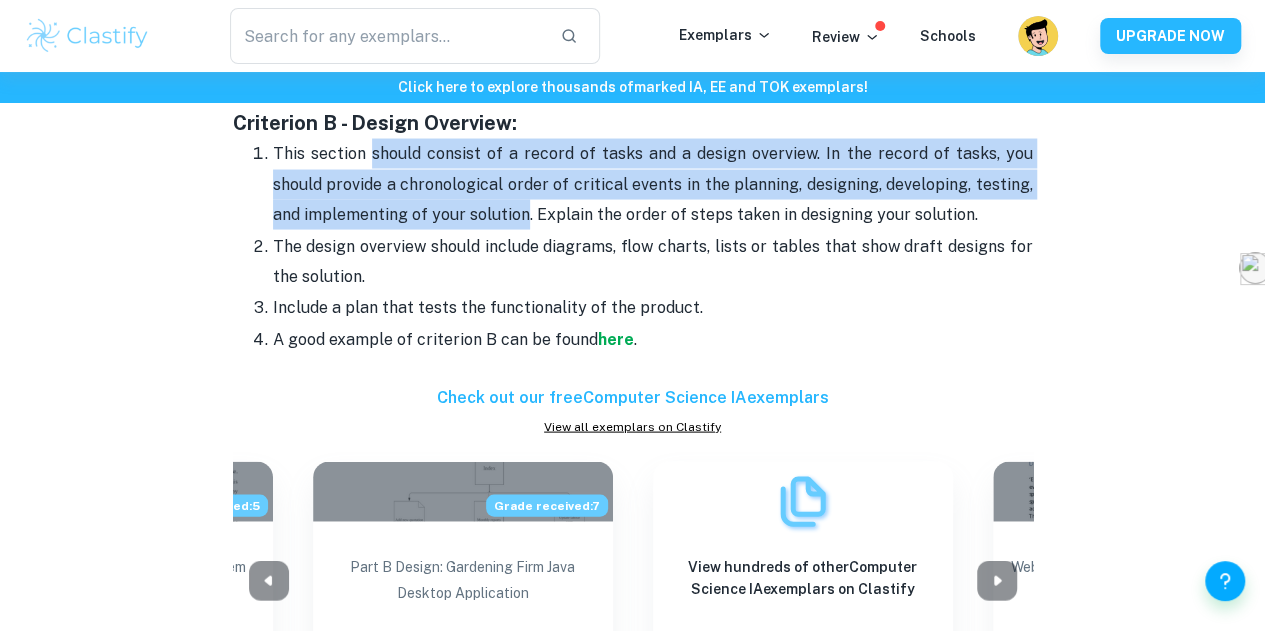 click on "This section should consist of a record of tasks and a design overview. In the record of tasks, you should provide a chronological order of critical events in the planning, designing, developing, testing, and implementing of your solution. Explain the order of steps taken in designing your solution." at bounding box center (653, 183) 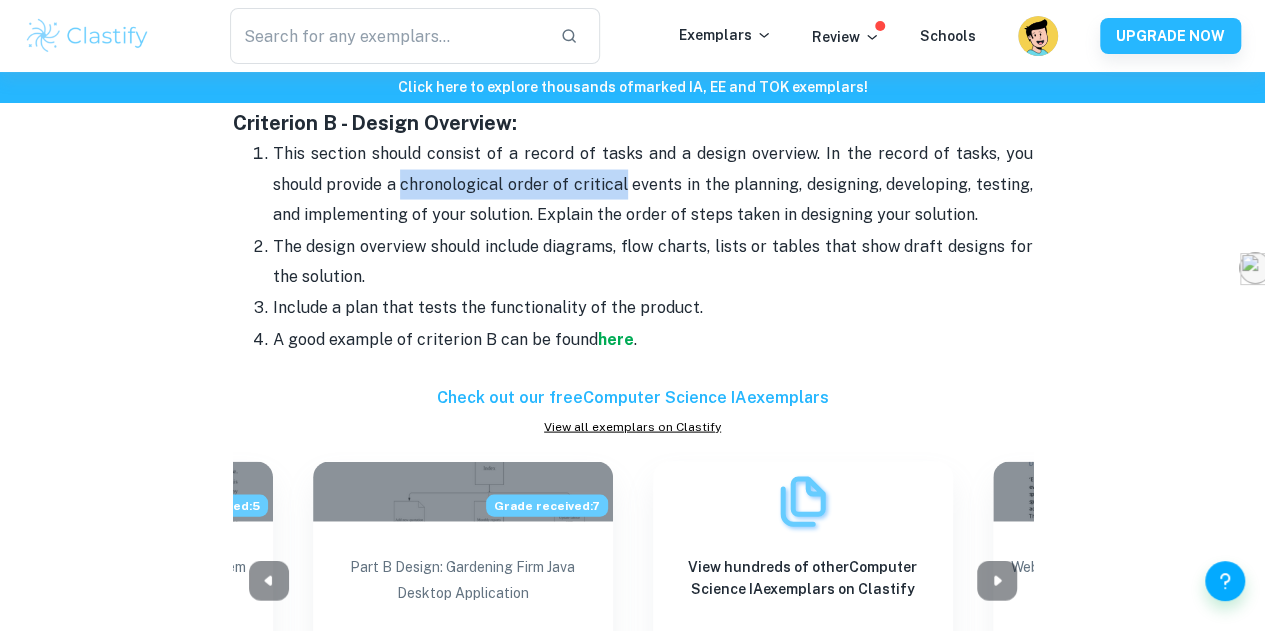 drag, startPoint x: 412, startPoint y: 193, endPoint x: 608, endPoint y: 224, distance: 198.43639 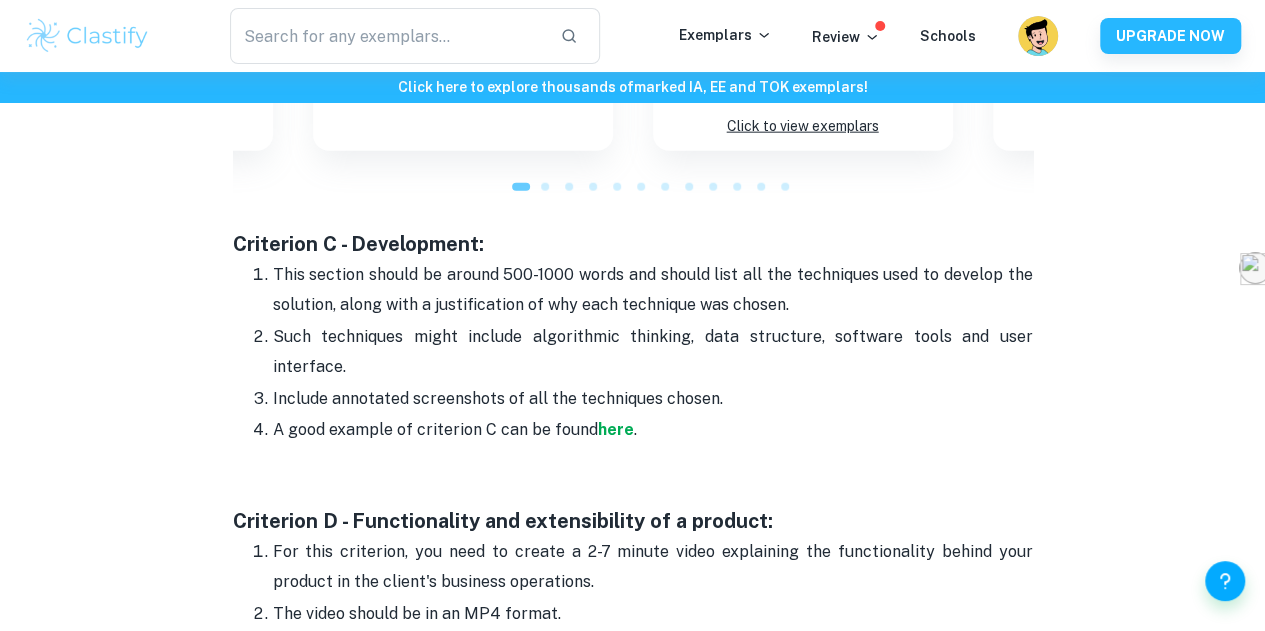 scroll, scrollTop: 2357, scrollLeft: 0, axis: vertical 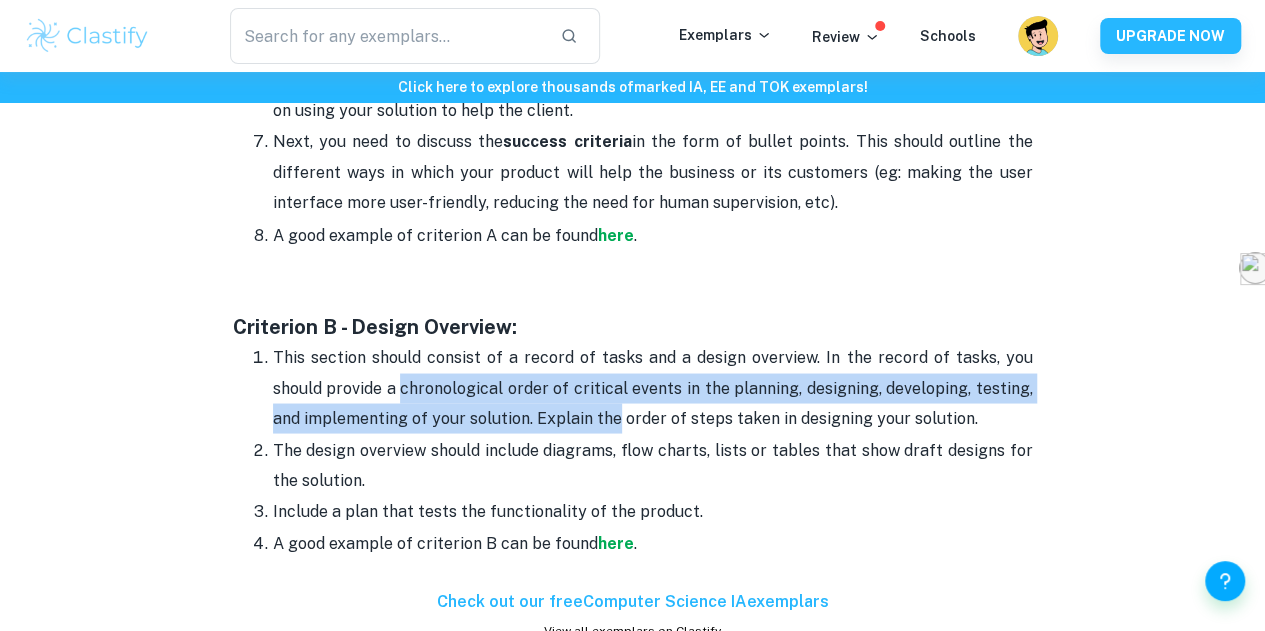 drag, startPoint x: 610, startPoint y: 348, endPoint x: 658, endPoint y: 399, distance: 70.035706 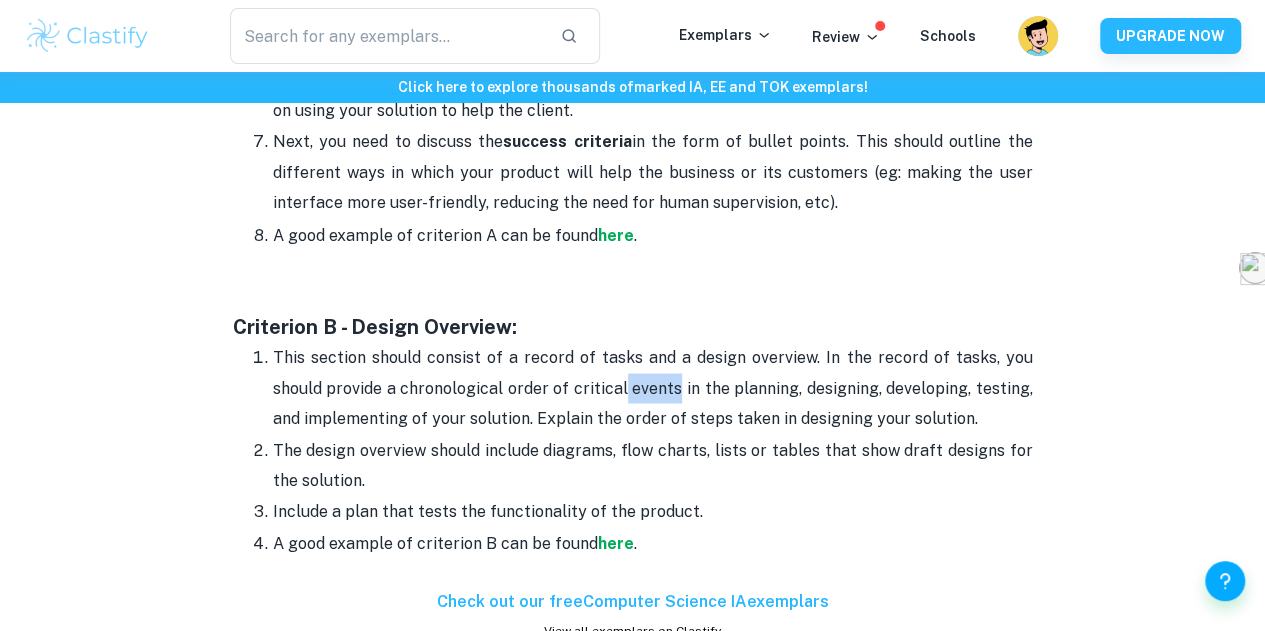 drag, startPoint x: 658, startPoint y: 399, endPoint x: 626, endPoint y: 396, distance: 32.140316 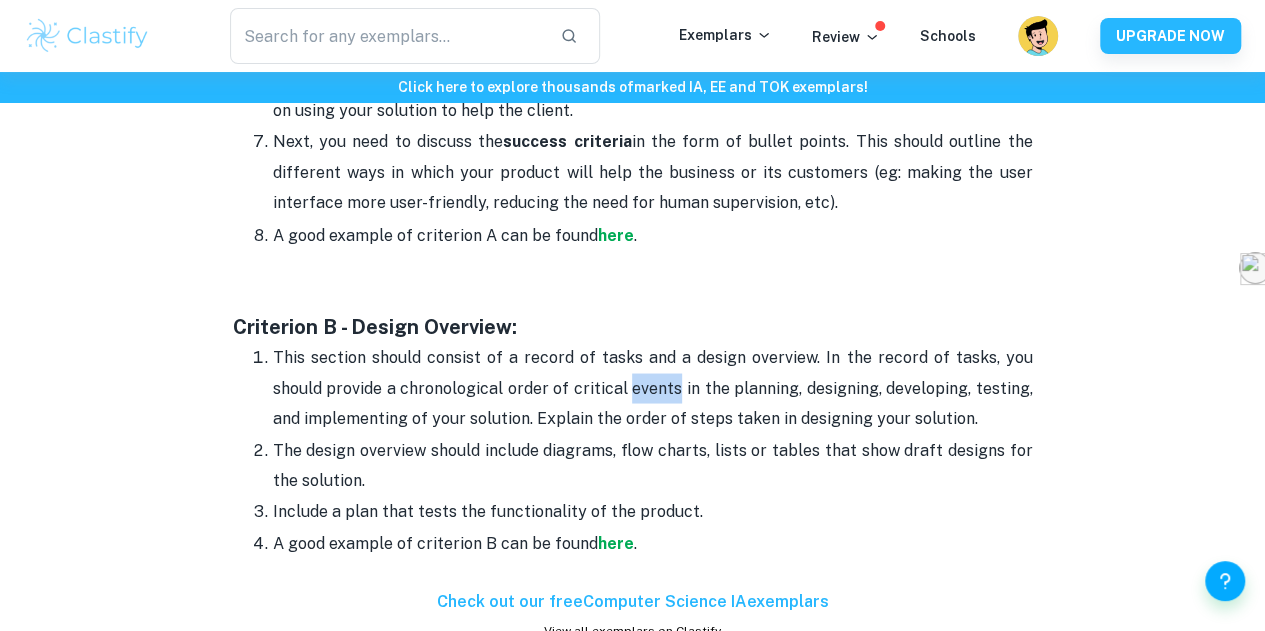 click on "This section should consist of a record of tasks and a design overview. In the record of tasks, you should provide a chronological order of critical events in the planning, designing, developing, testing, and implementing of your solution. Explain the order of steps taken in designing your solution." at bounding box center [653, 387] 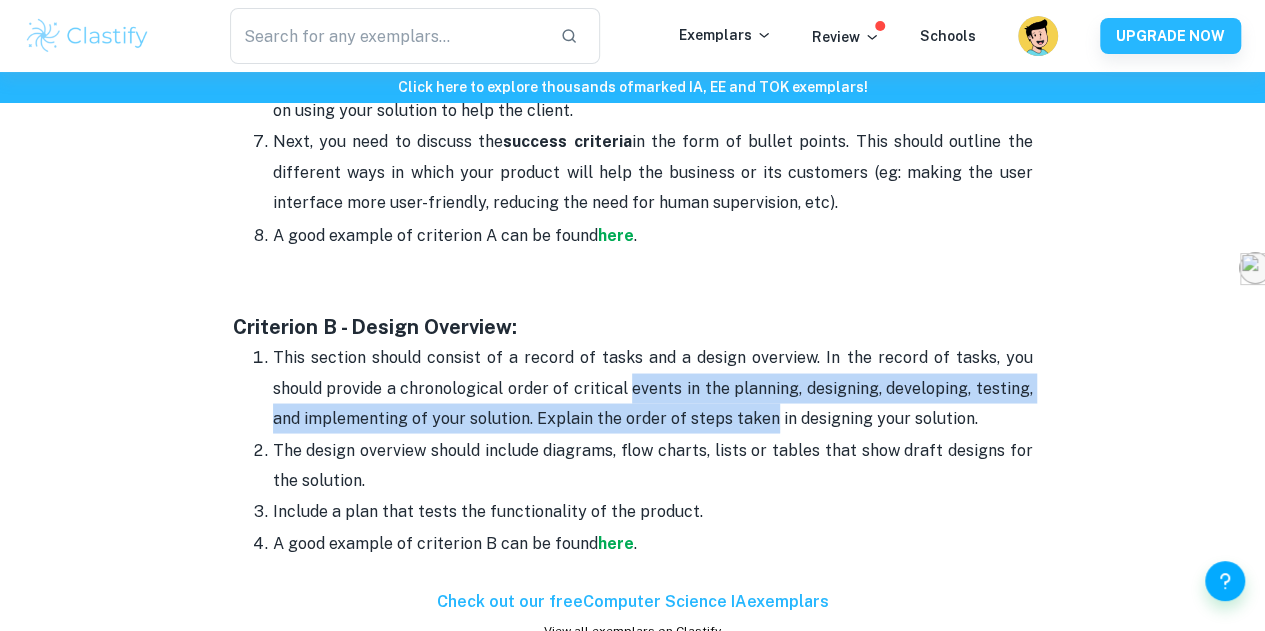 drag, startPoint x: 626, startPoint y: 396, endPoint x: 748, endPoint y: 424, distance: 125.17188 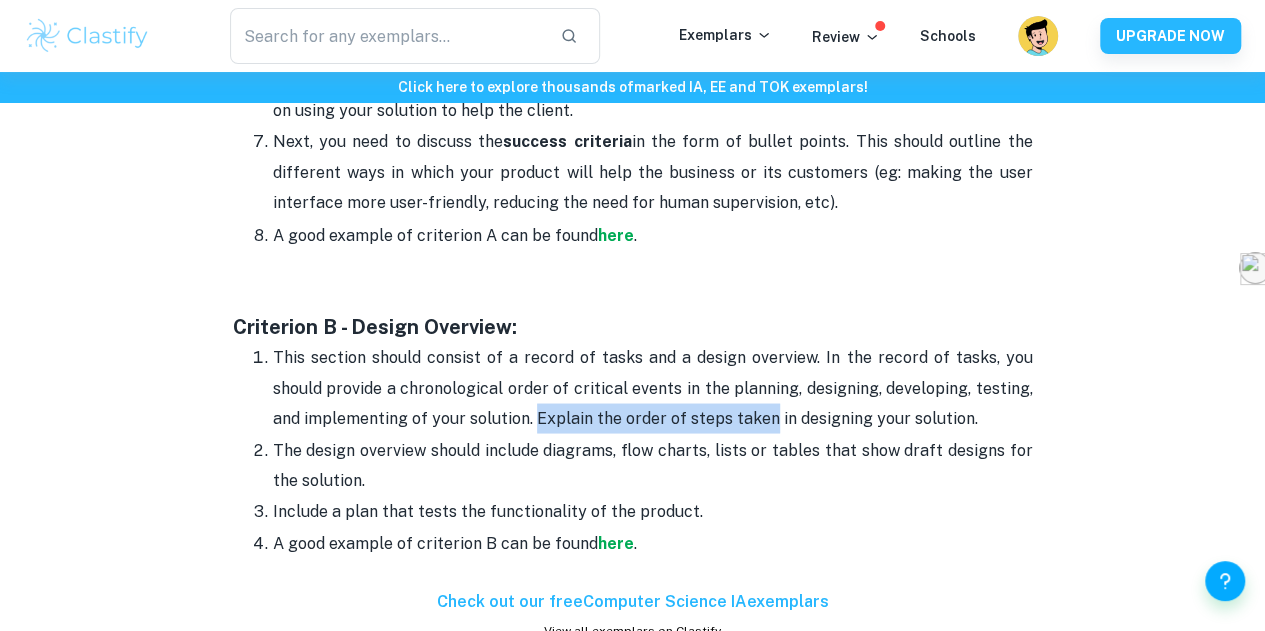 drag, startPoint x: 748, startPoint y: 424, endPoint x: 549, endPoint y: 431, distance: 199.12308 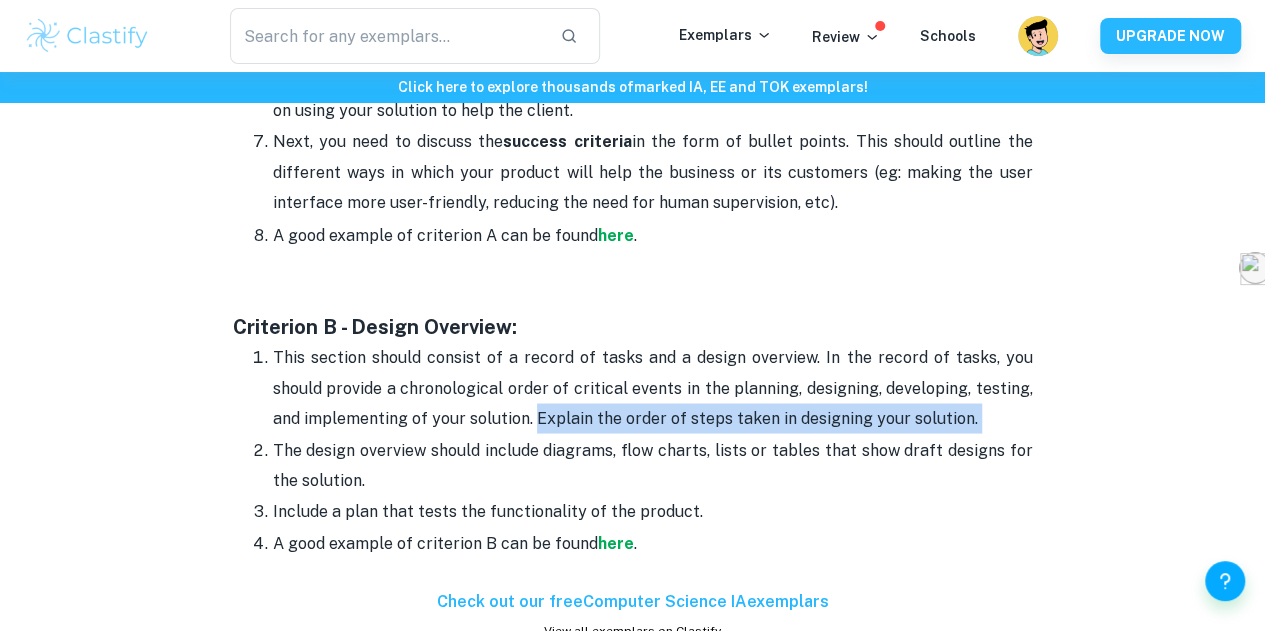 drag, startPoint x: 549, startPoint y: 431, endPoint x: 1044, endPoint y: 428, distance: 495.0091 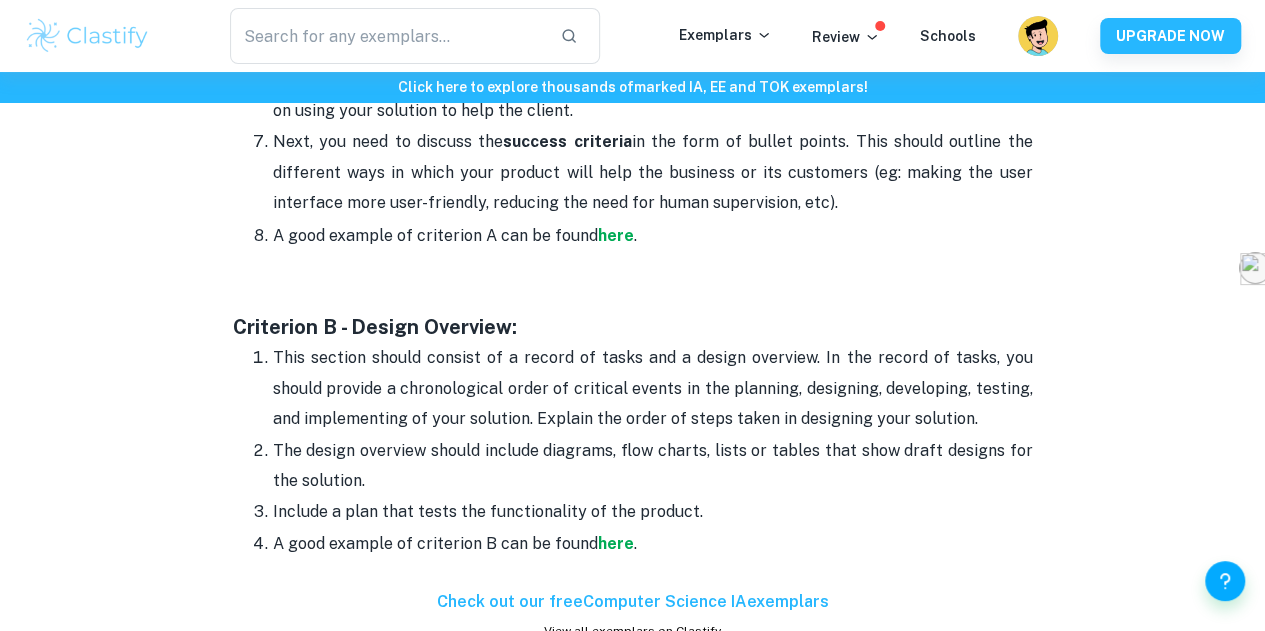drag, startPoint x: 1044, startPoint y: 428, endPoint x: 526, endPoint y: 438, distance: 518.0965 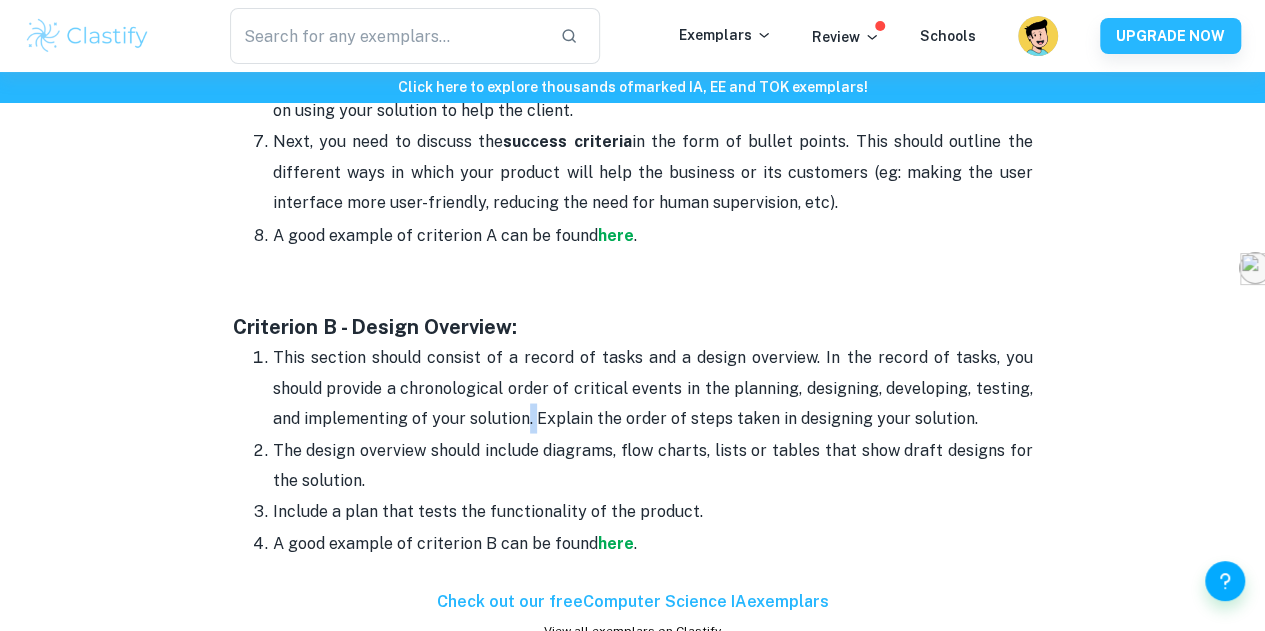 click on "This section should consist of a record of tasks and a design overview. In the record of tasks, you should provide a chronological order of critical events in the planning, designing, developing, testing, and implementing of your solution. Explain the order of steps taken in designing your solution." at bounding box center (653, 387) 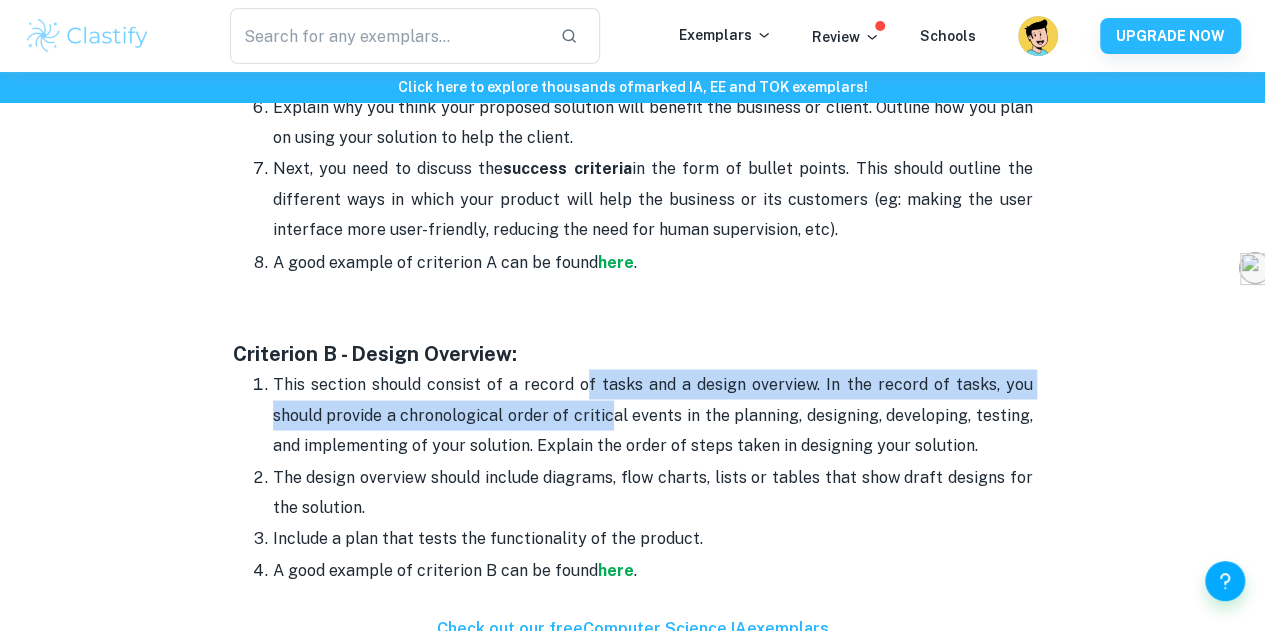 drag, startPoint x: 613, startPoint y: 435, endPoint x: 586, endPoint y: 396, distance: 47.434166 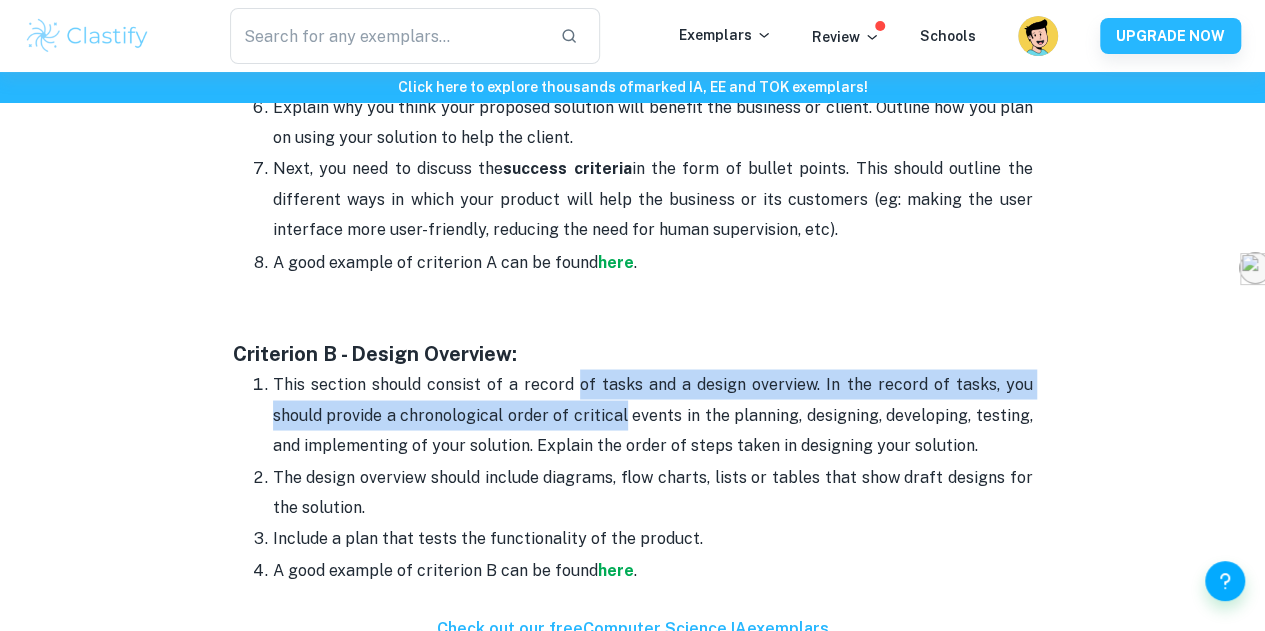 drag, startPoint x: 586, startPoint y: 396, endPoint x: 613, endPoint y: 433, distance: 45.80393 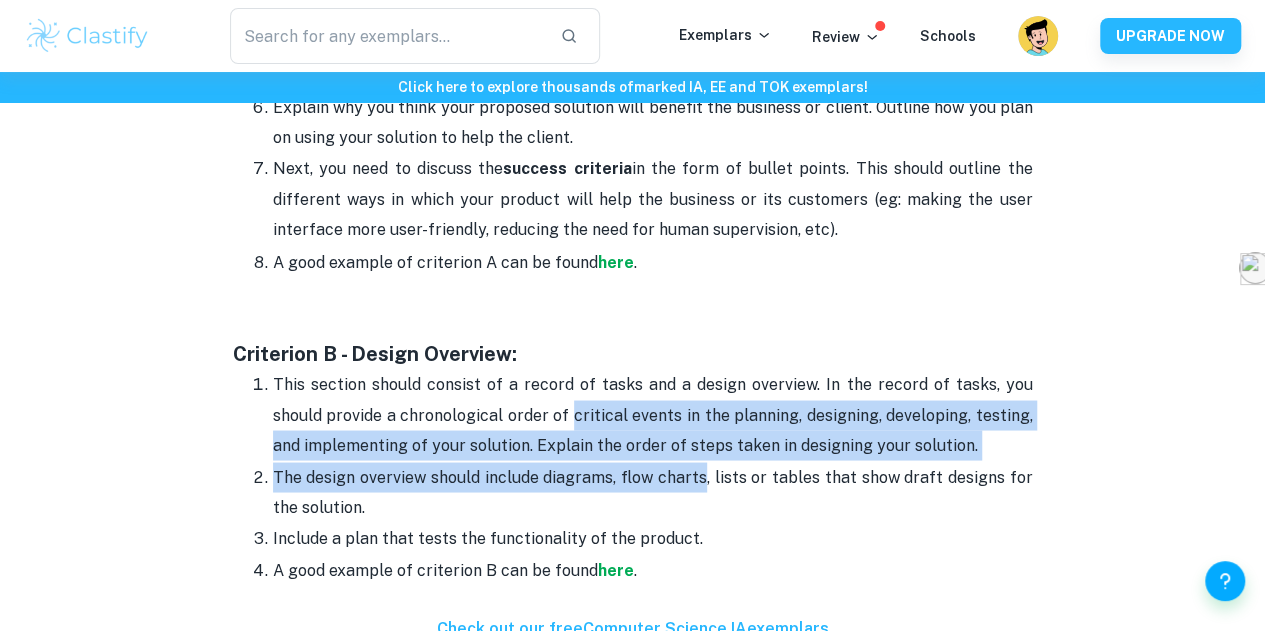 drag, startPoint x: 613, startPoint y: 433, endPoint x: 704, endPoint y: 481, distance: 102.88343 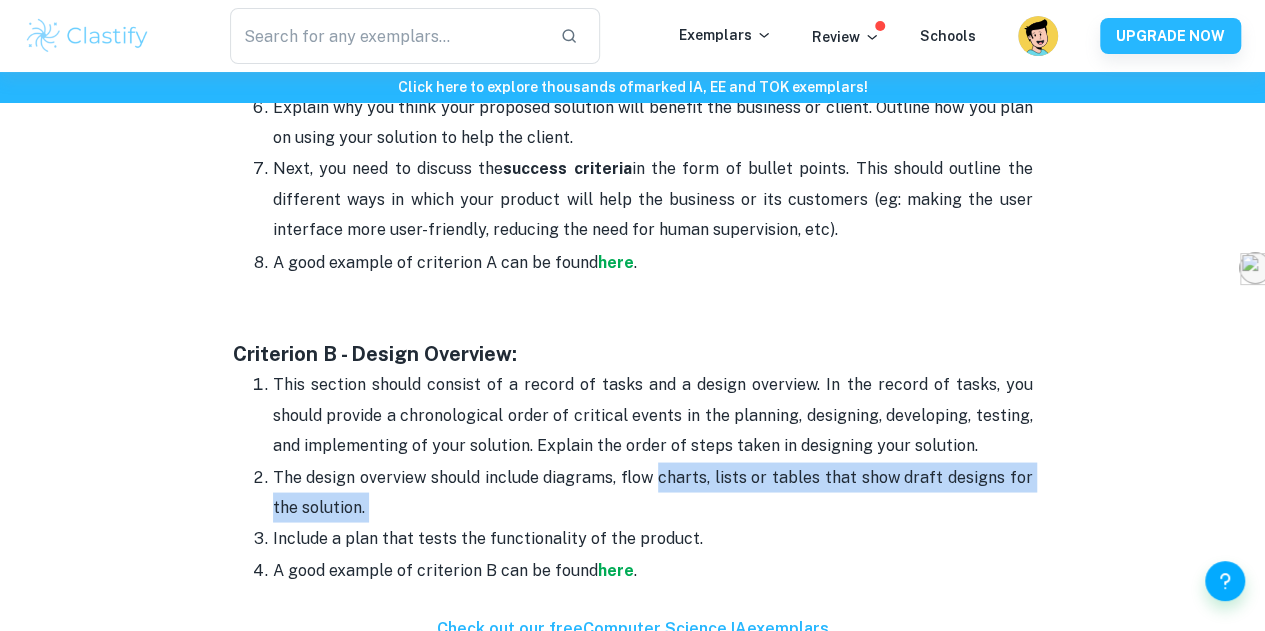drag, startPoint x: 704, startPoint y: 481, endPoint x: 719, endPoint y: 523, distance: 44.598206 